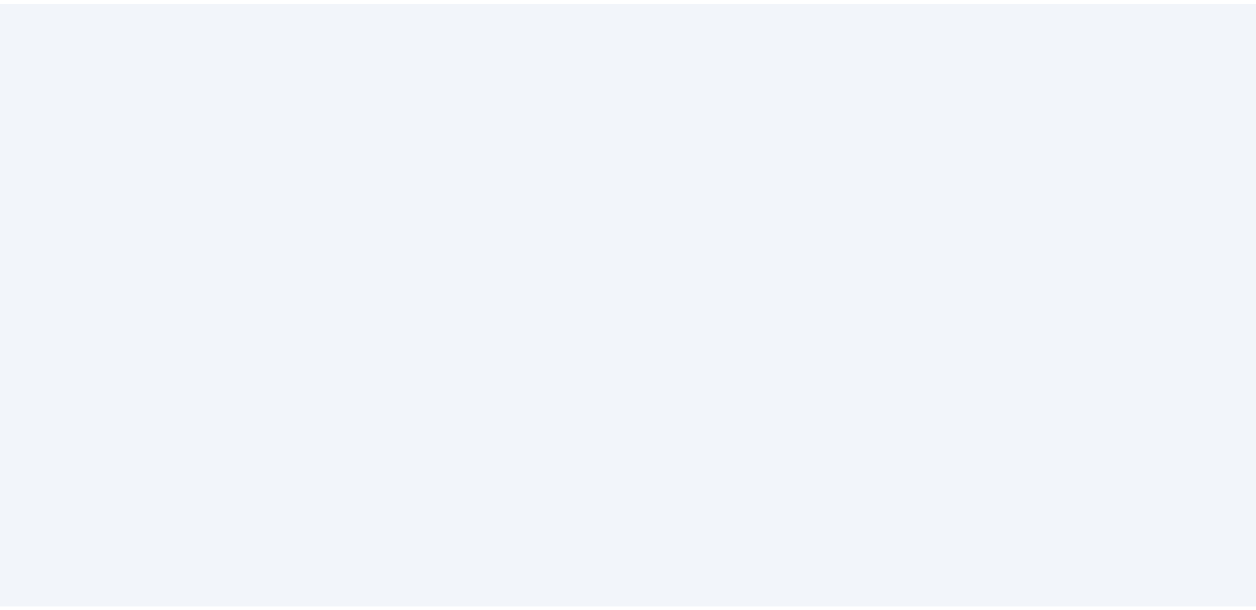 scroll, scrollTop: 0, scrollLeft: 0, axis: both 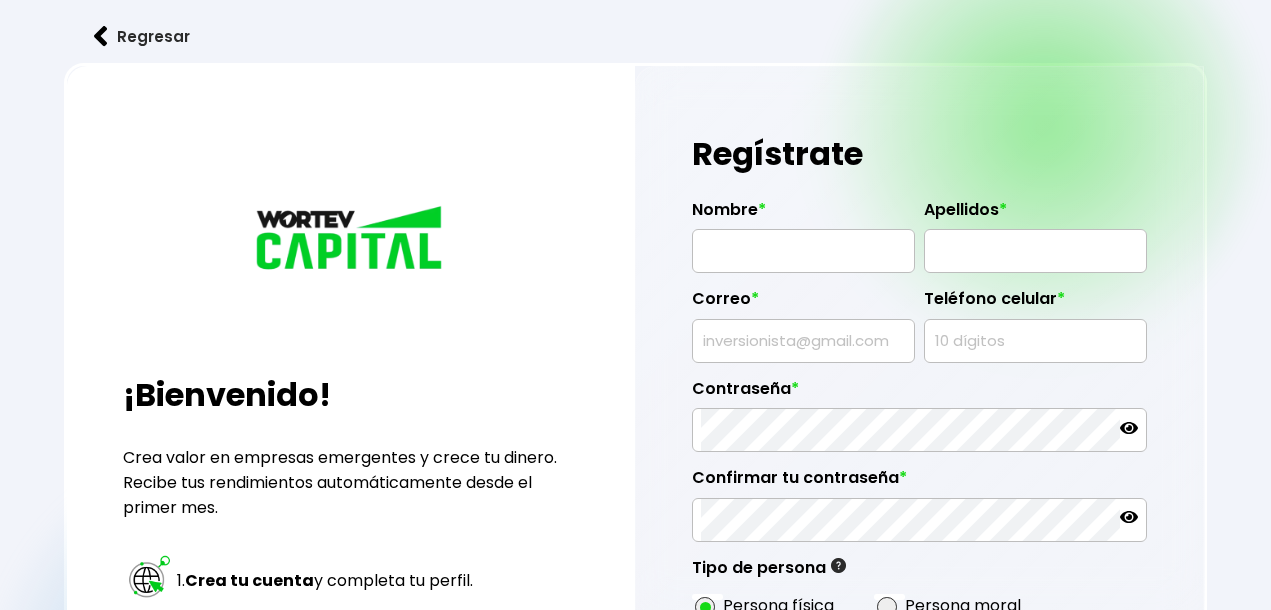 radio on "true" 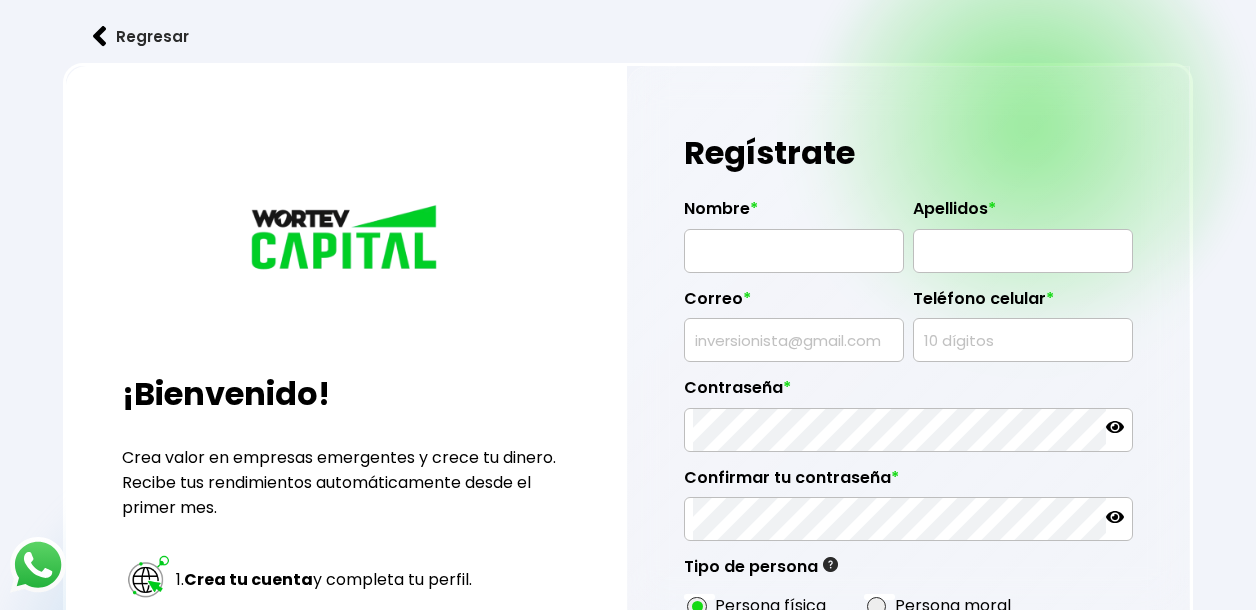 scroll, scrollTop: 0, scrollLeft: 0, axis: both 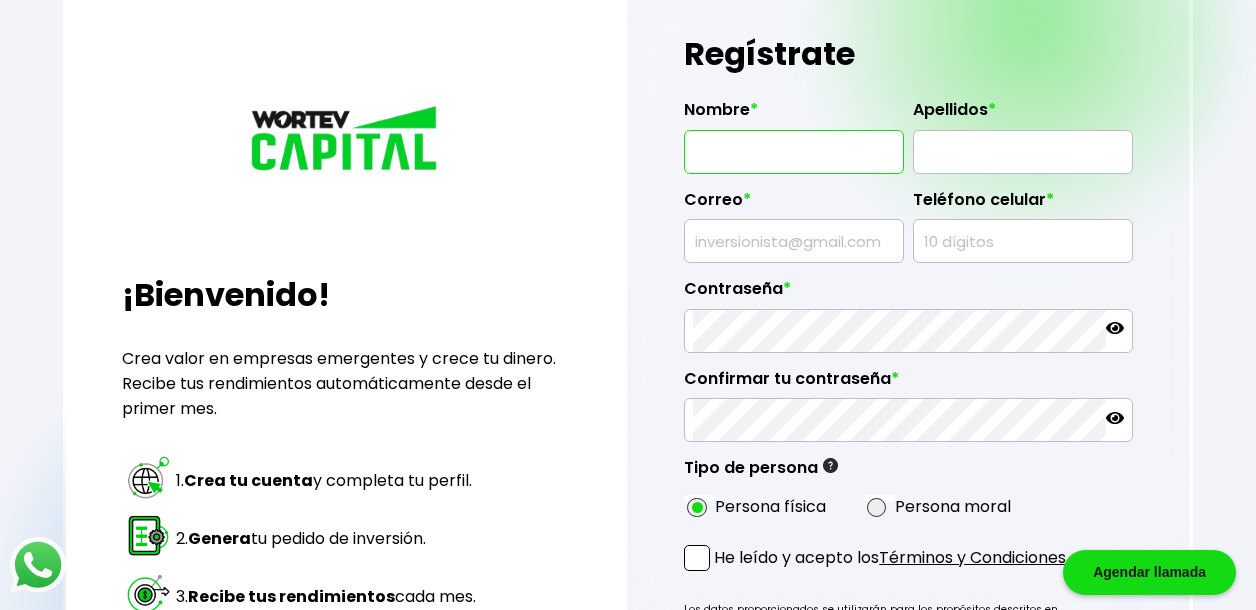 click at bounding box center [794, 152] 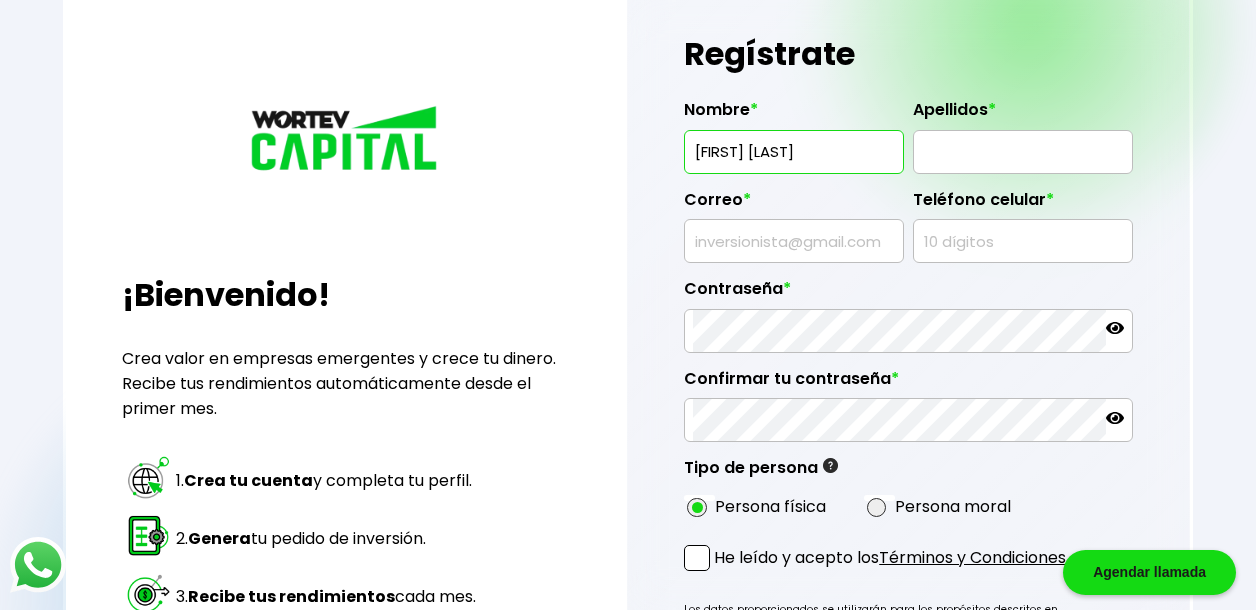 type on "[FIRST] [LAST]" 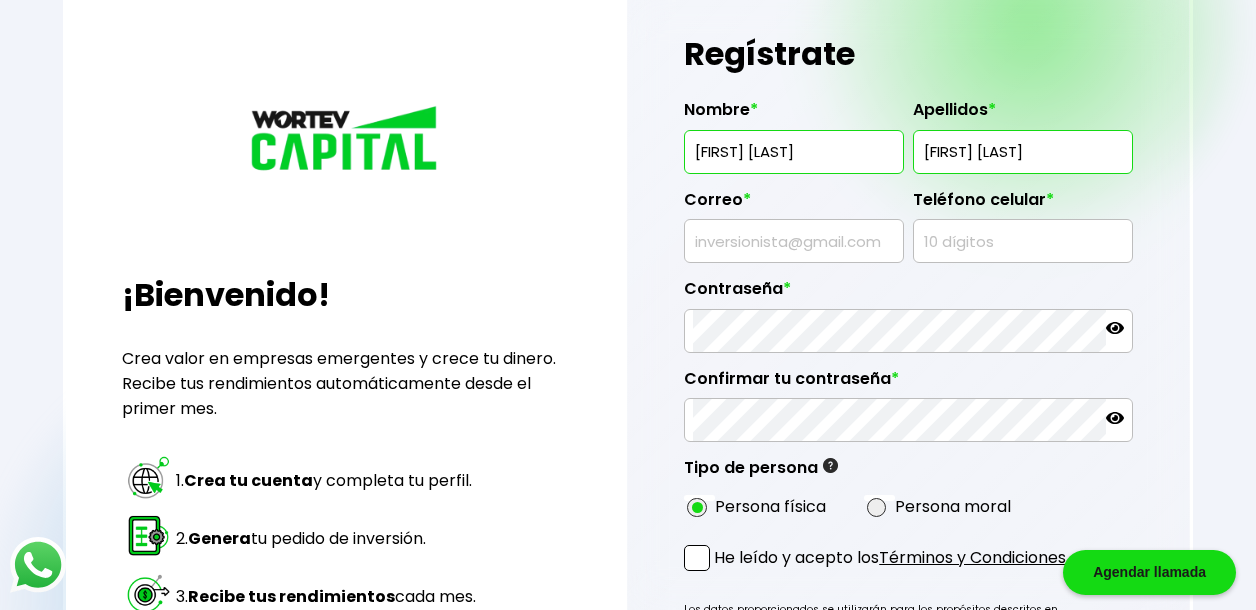 type on "[FIRST] [LAST]" 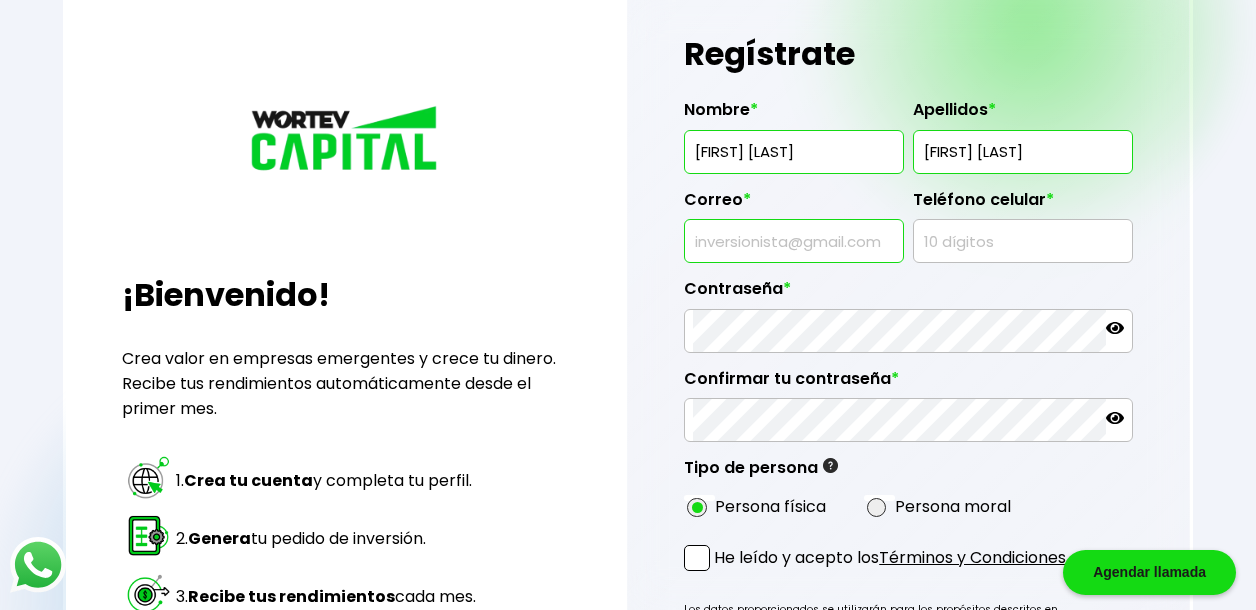 click at bounding box center [794, 241] 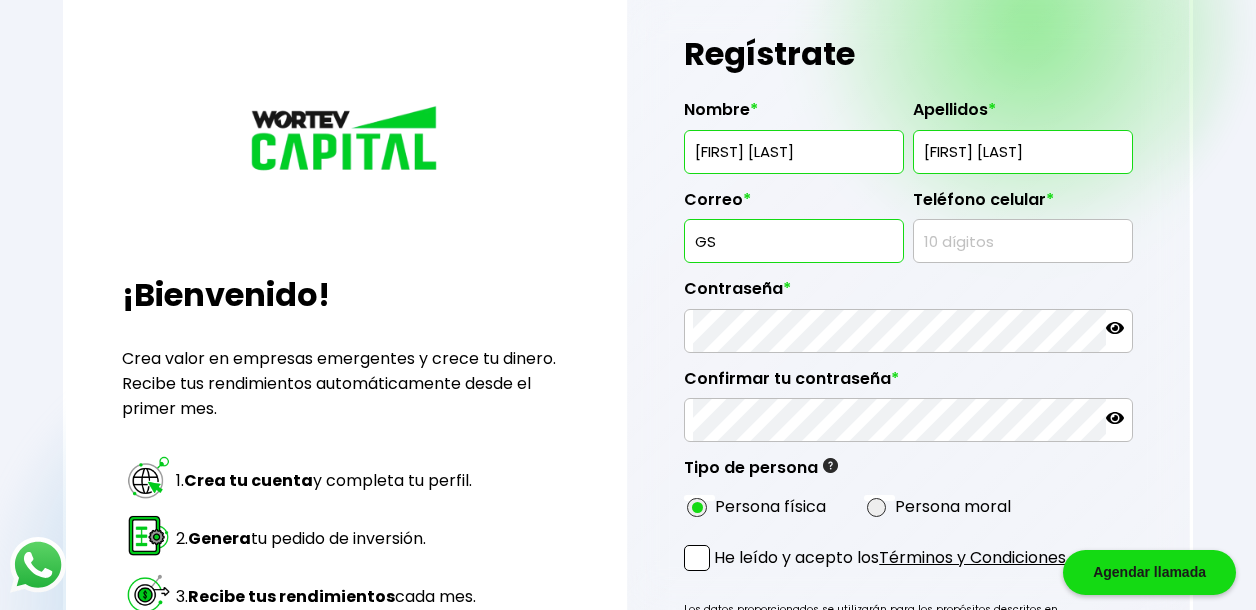 type on "[EMAIL]" 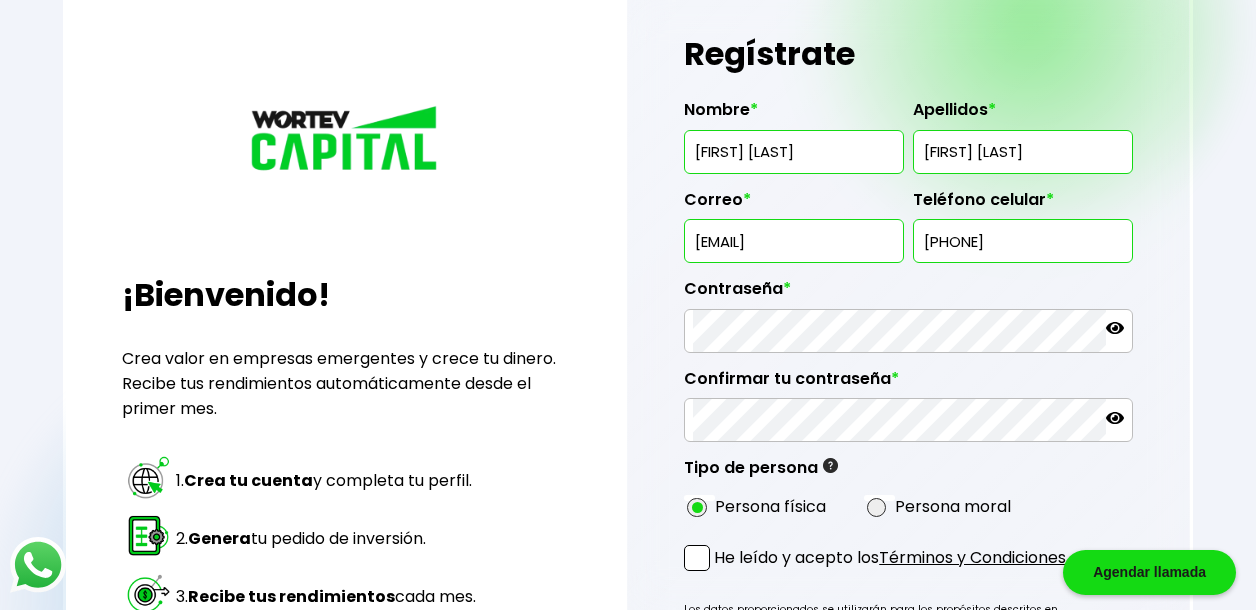 type on "[PHONE]" 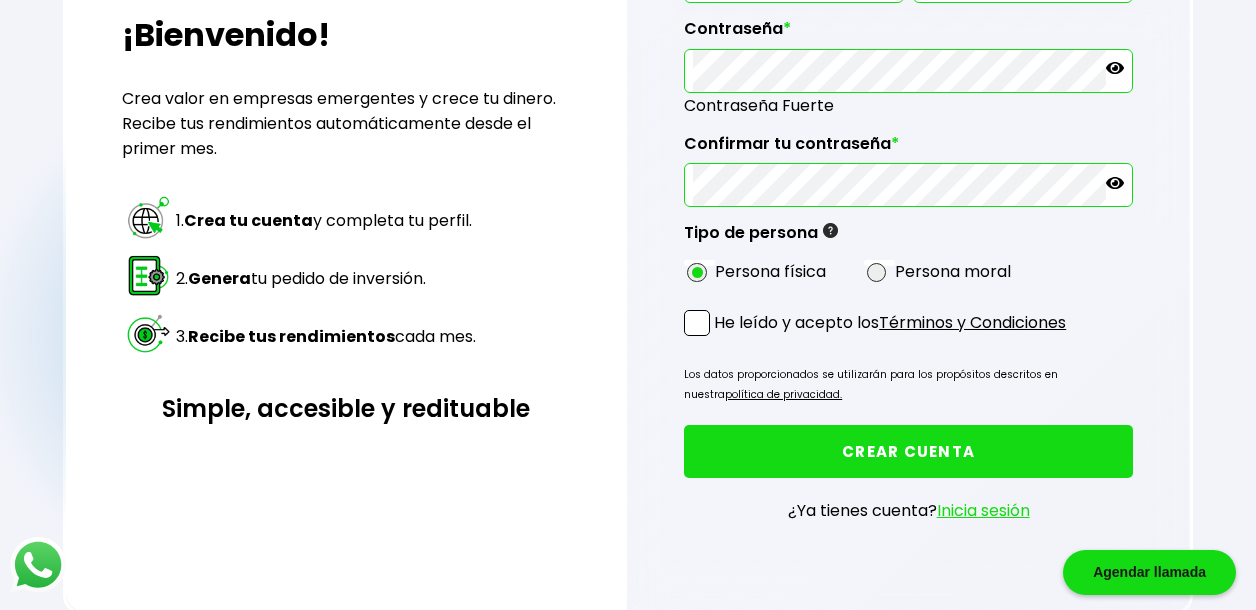 scroll, scrollTop: 360, scrollLeft: 0, axis: vertical 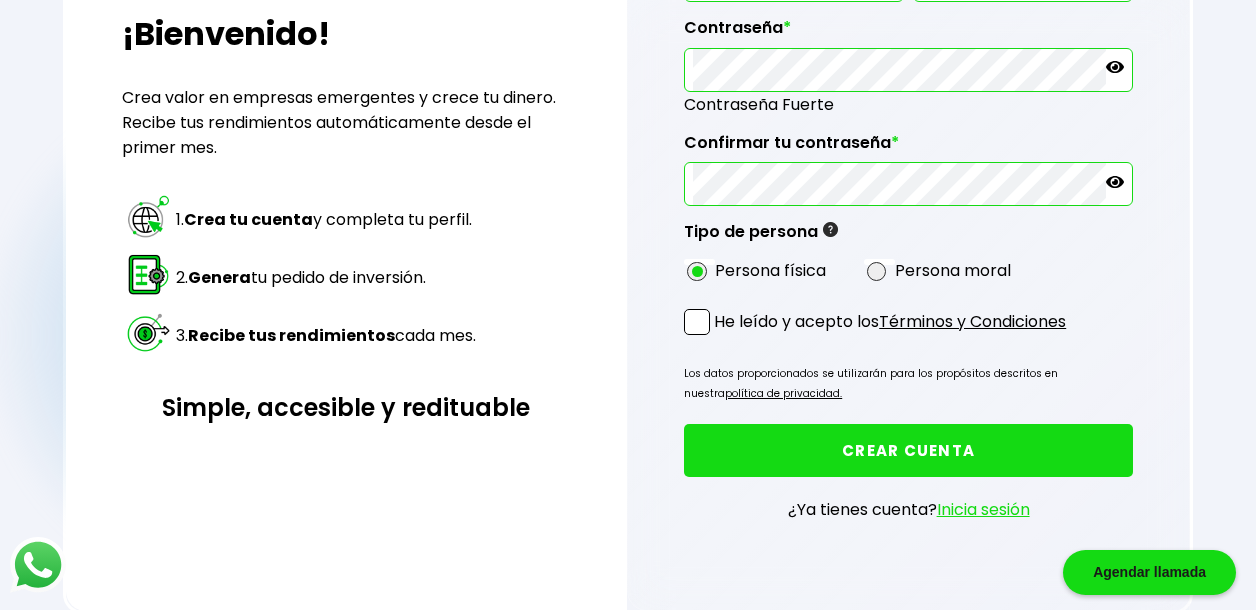 click at bounding box center [697, 322] 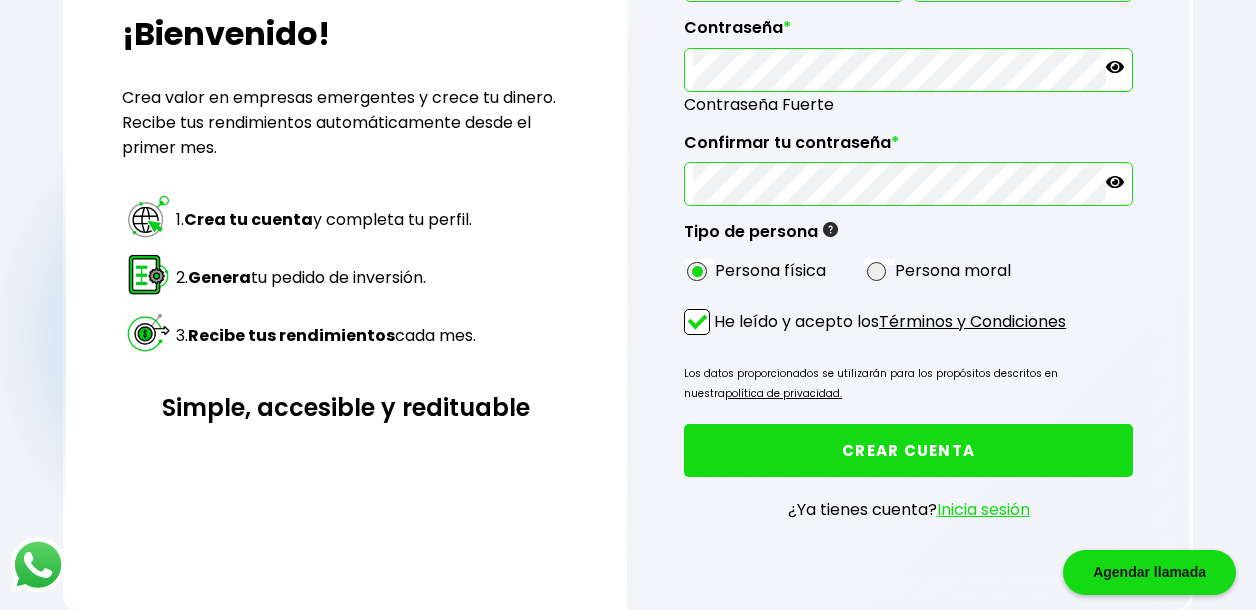 click on "CREAR CUENTA" at bounding box center [908, 450] 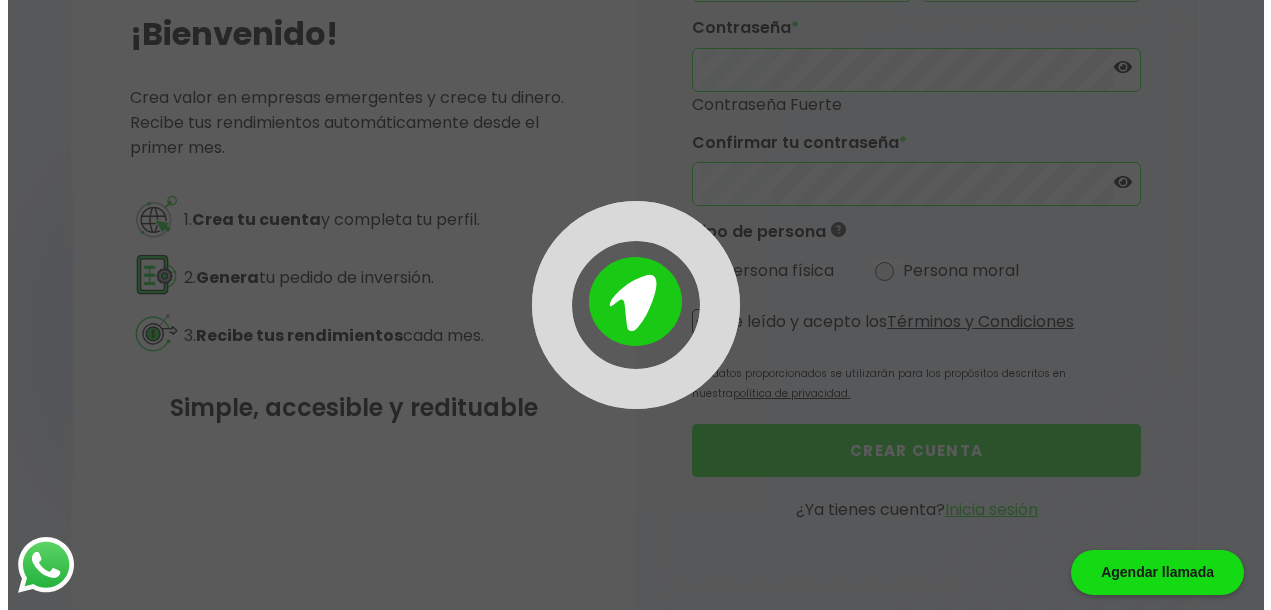 scroll, scrollTop: 0, scrollLeft: 0, axis: both 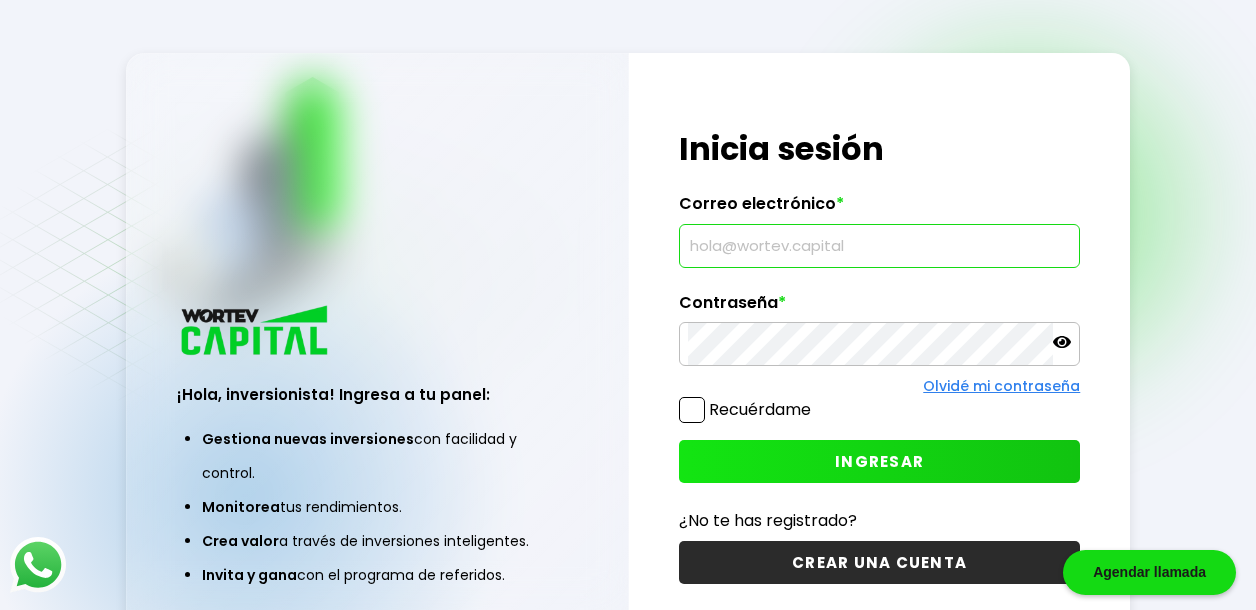 click at bounding box center [879, 246] 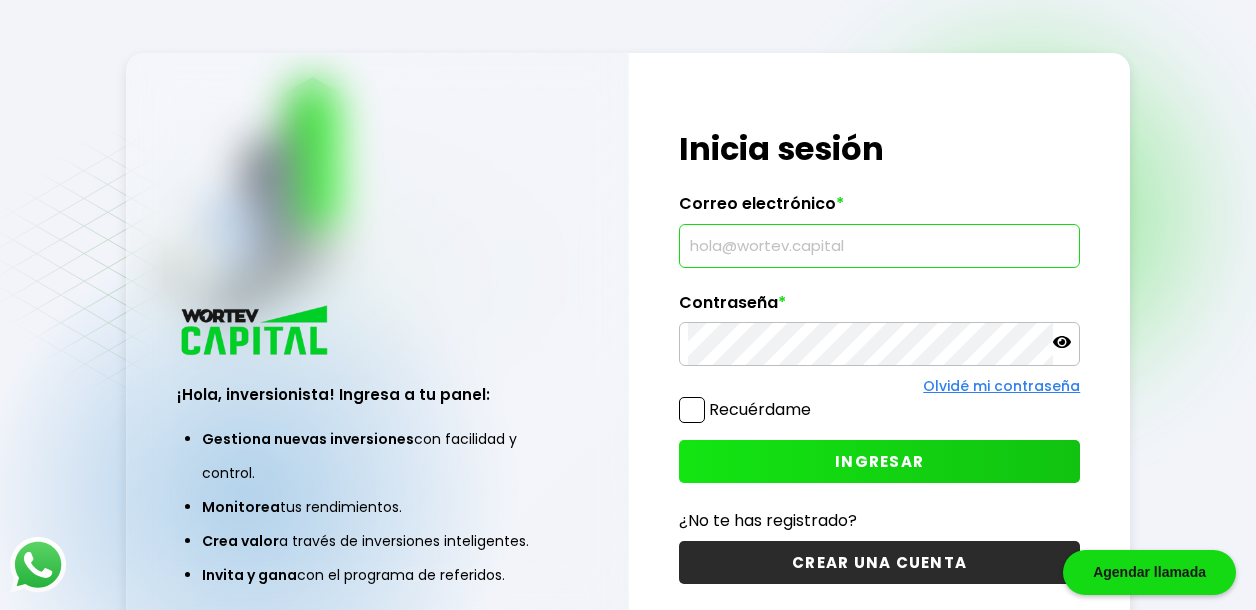 type on "[EMAIL]" 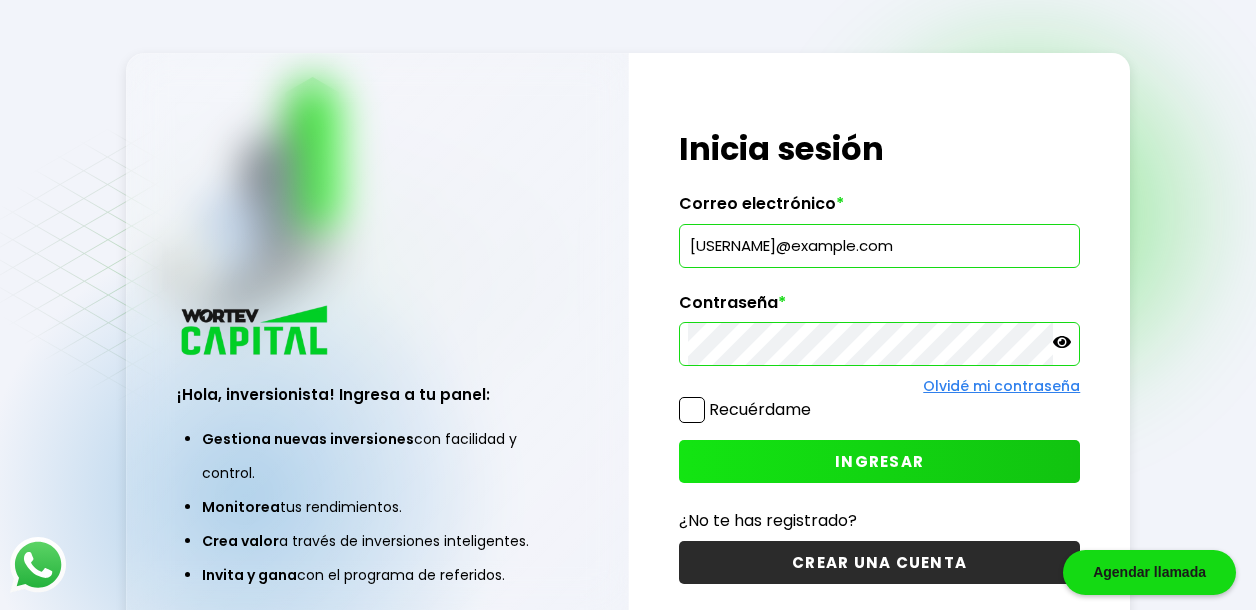 click on "INGRESAR" at bounding box center [879, 461] 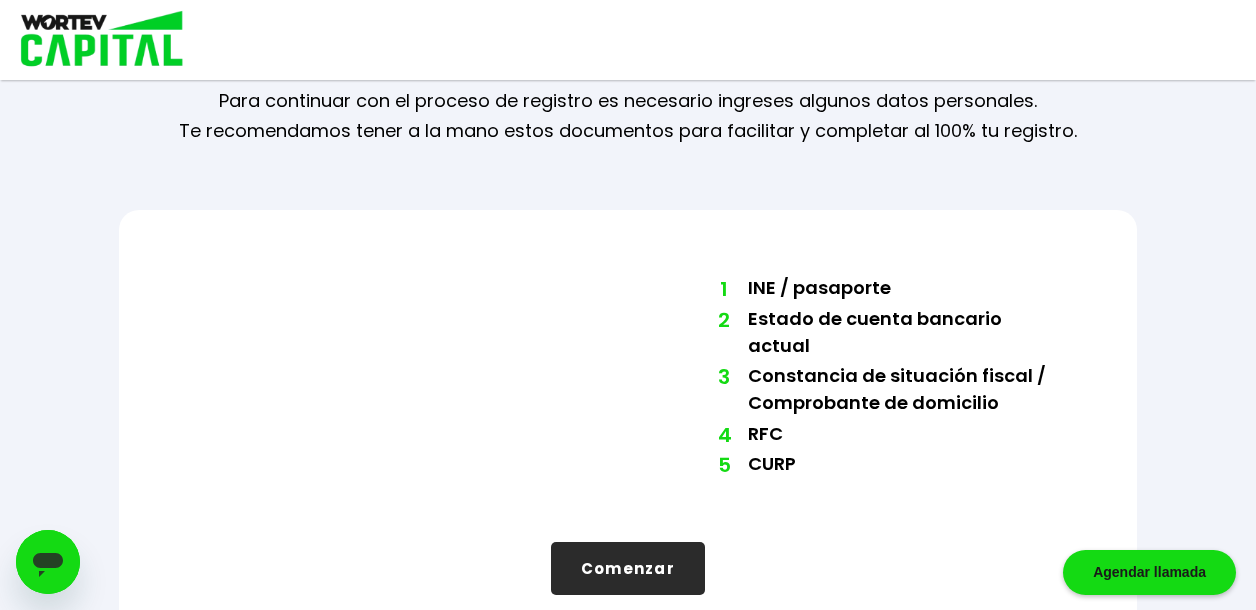 scroll, scrollTop: 127, scrollLeft: 0, axis: vertical 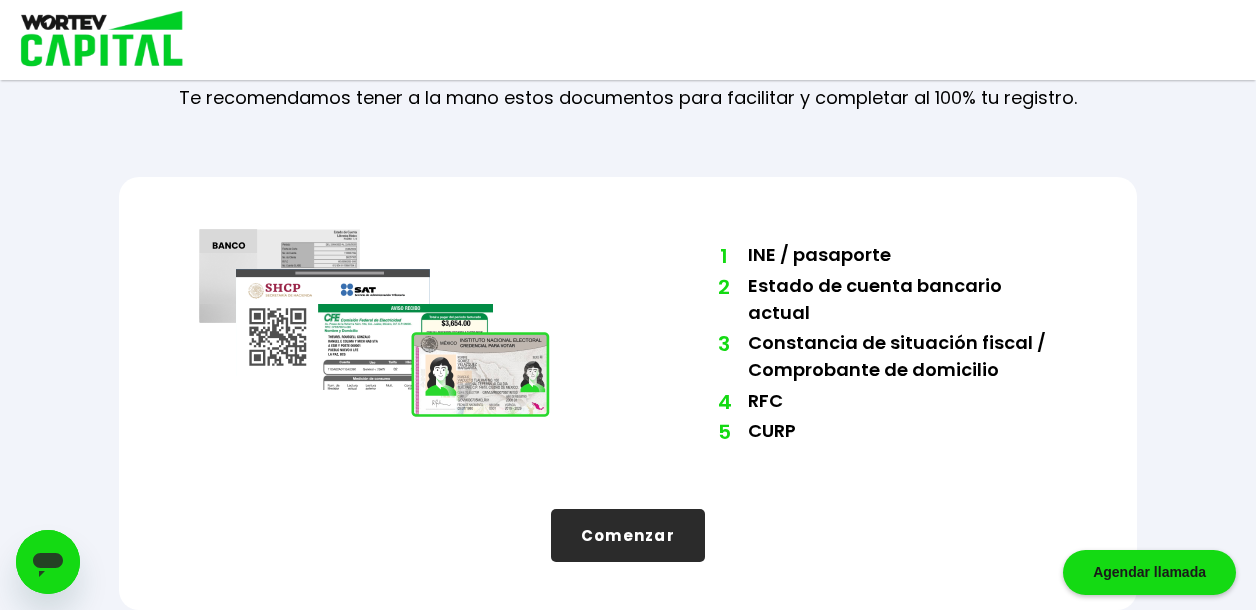 click on "1   INE / pasaporte 2   Estado de cuenta bancario actual 3   Constancia de situación fiscal / Comprobante de domicilio 4   RFC 5   CURP Comenzar" at bounding box center (627, 393) 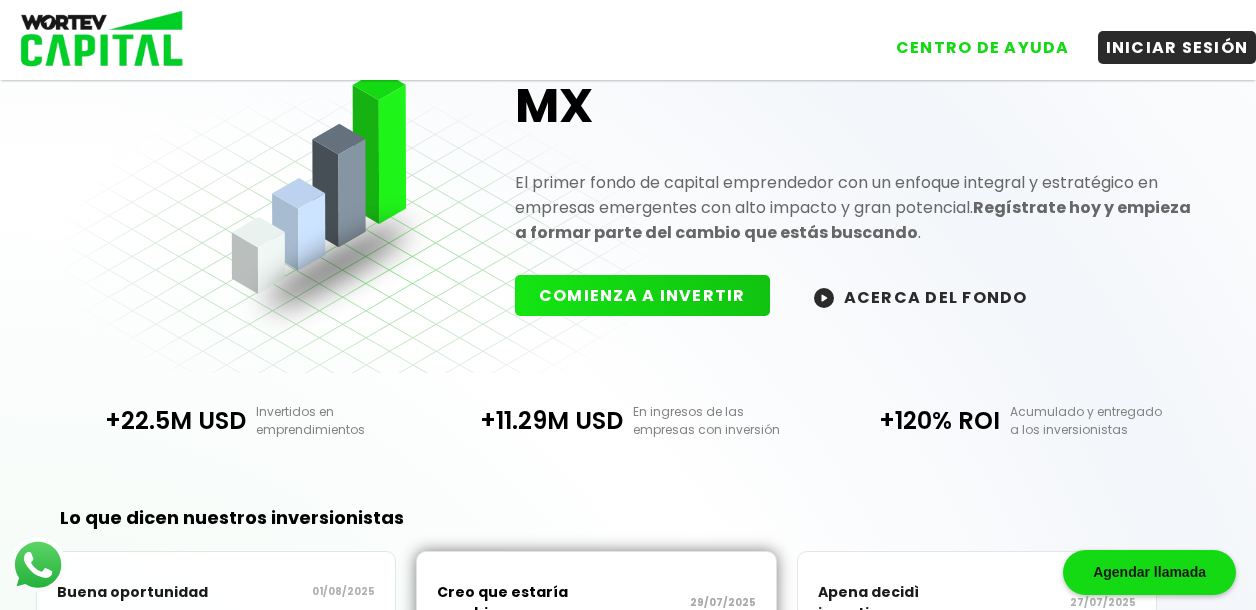 scroll, scrollTop: 127, scrollLeft: 0, axis: vertical 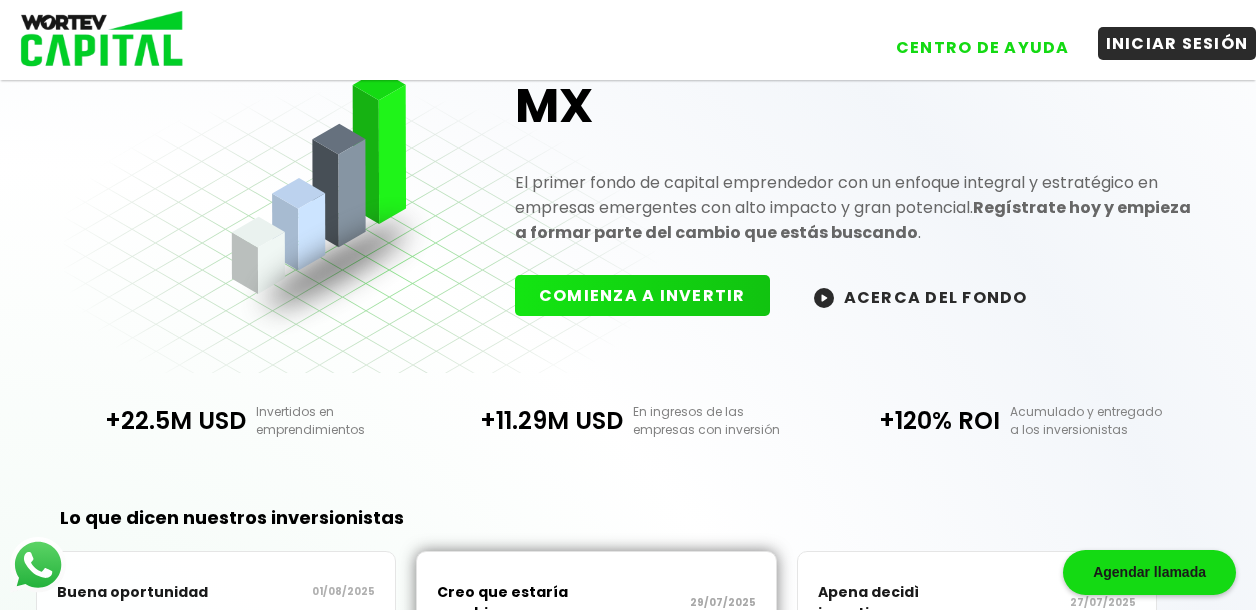 click on "INICIAR SESIÓN" at bounding box center (1177, 43) 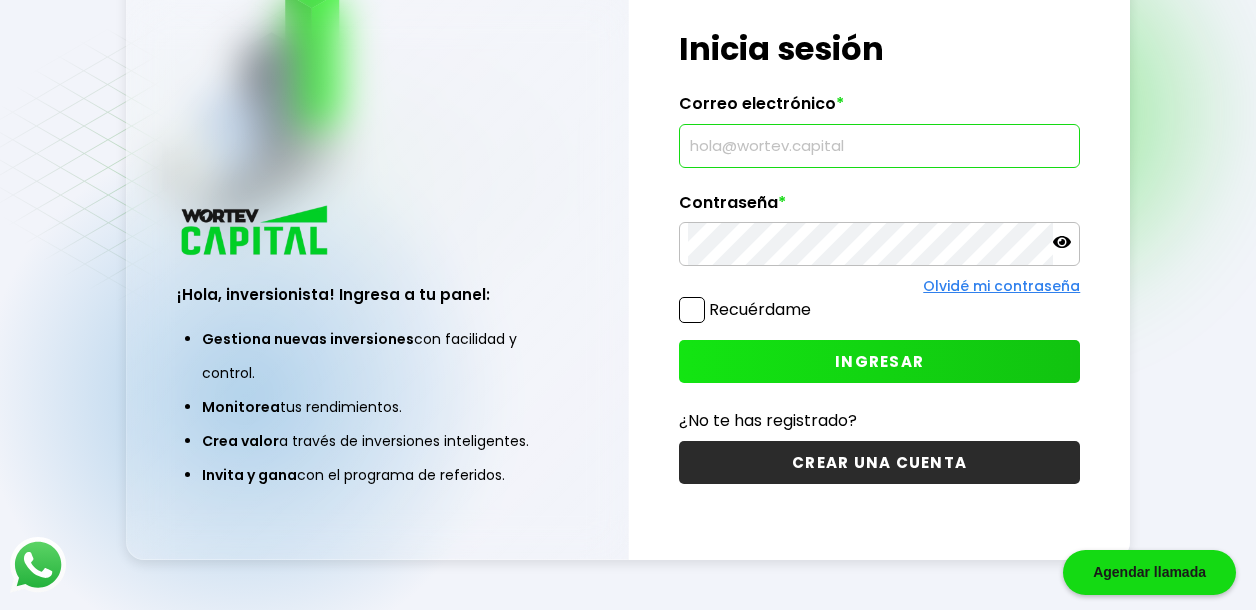 click at bounding box center (879, 146) 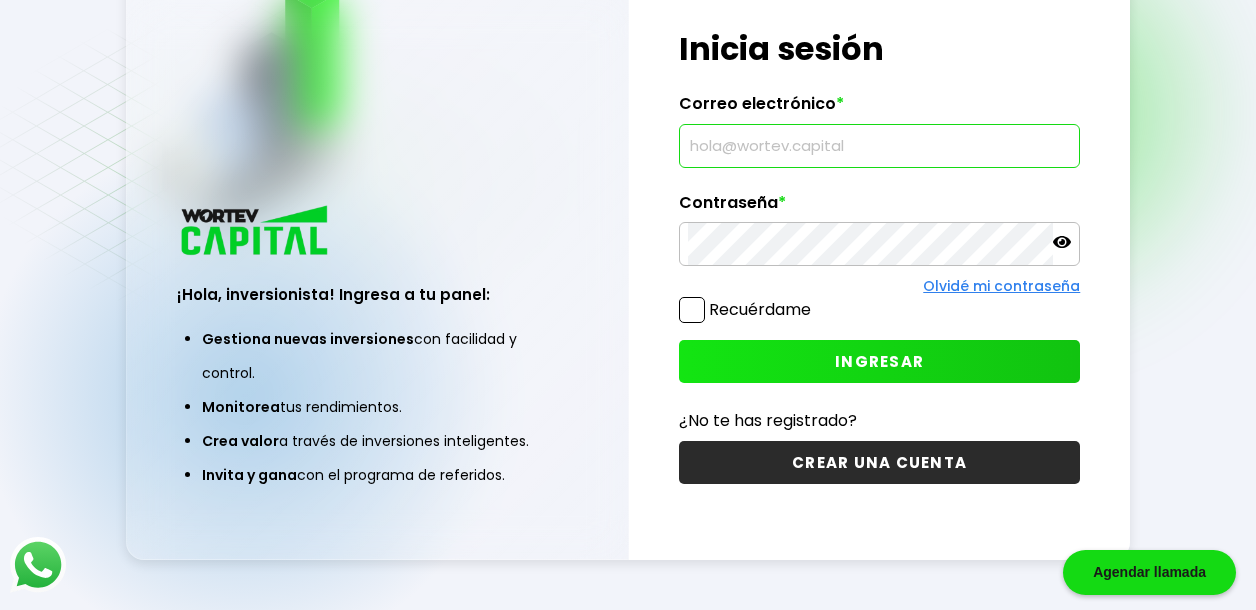 type on "gsalinasmjh@[DOMAIN]" 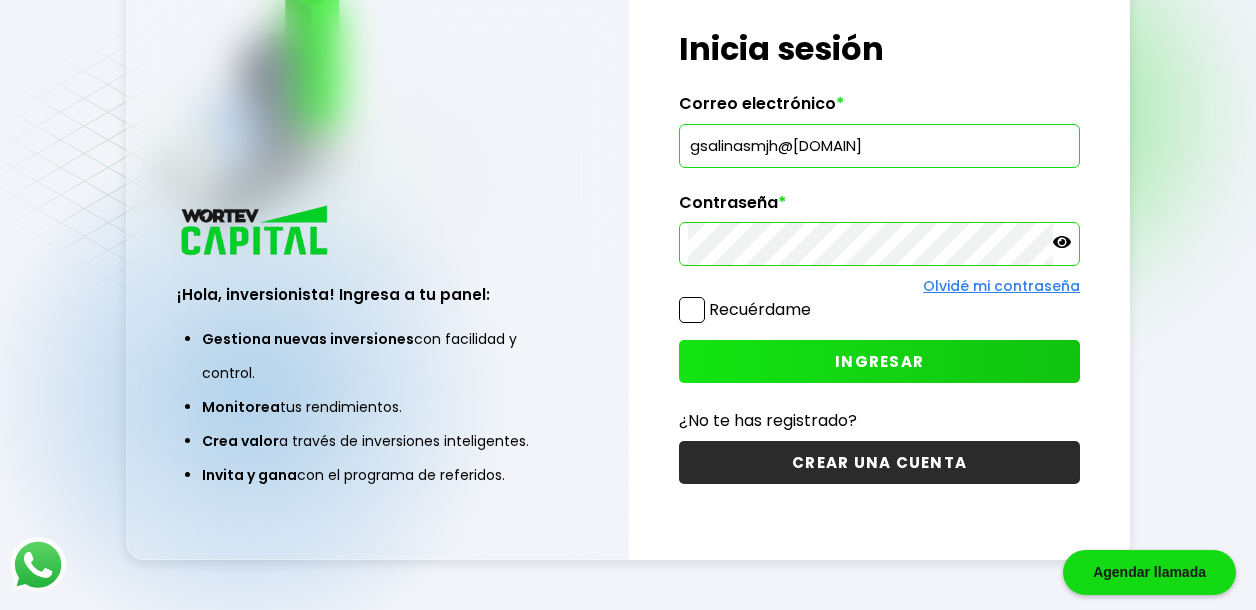 click on "INGRESAR" at bounding box center [879, 361] 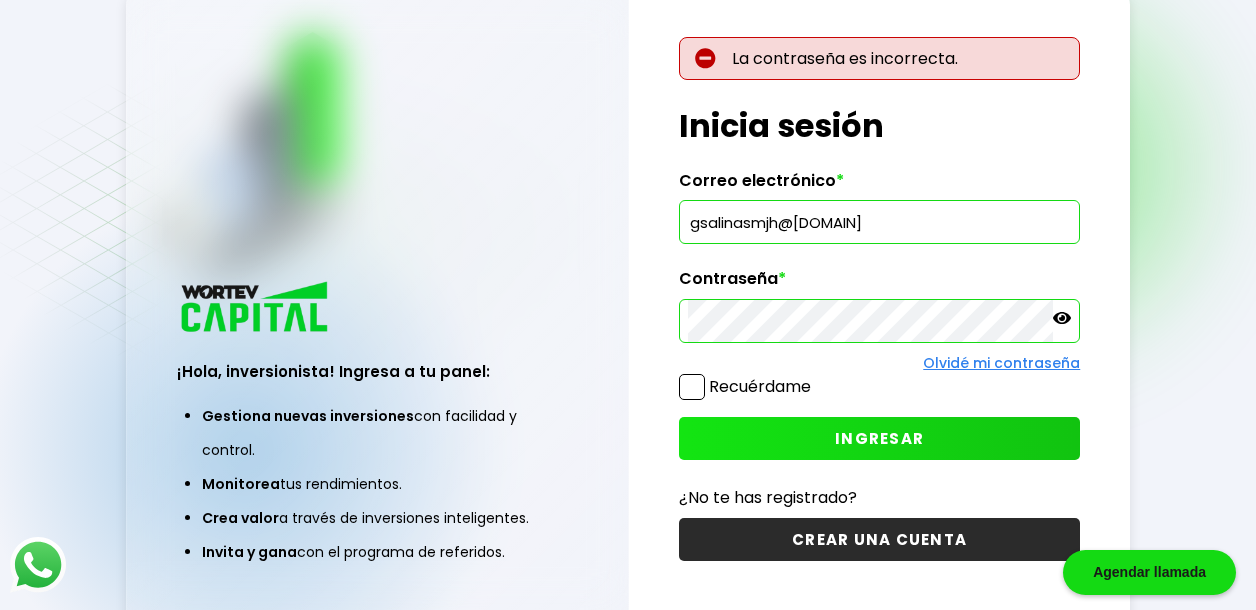 scroll, scrollTop: 40, scrollLeft: 0, axis: vertical 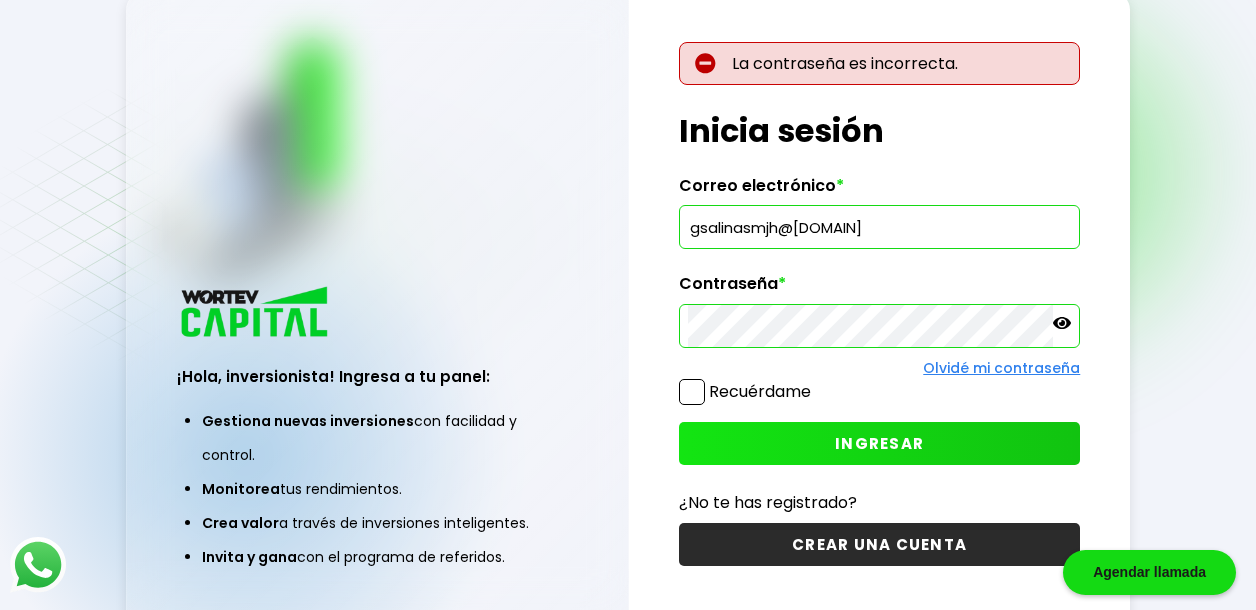 click 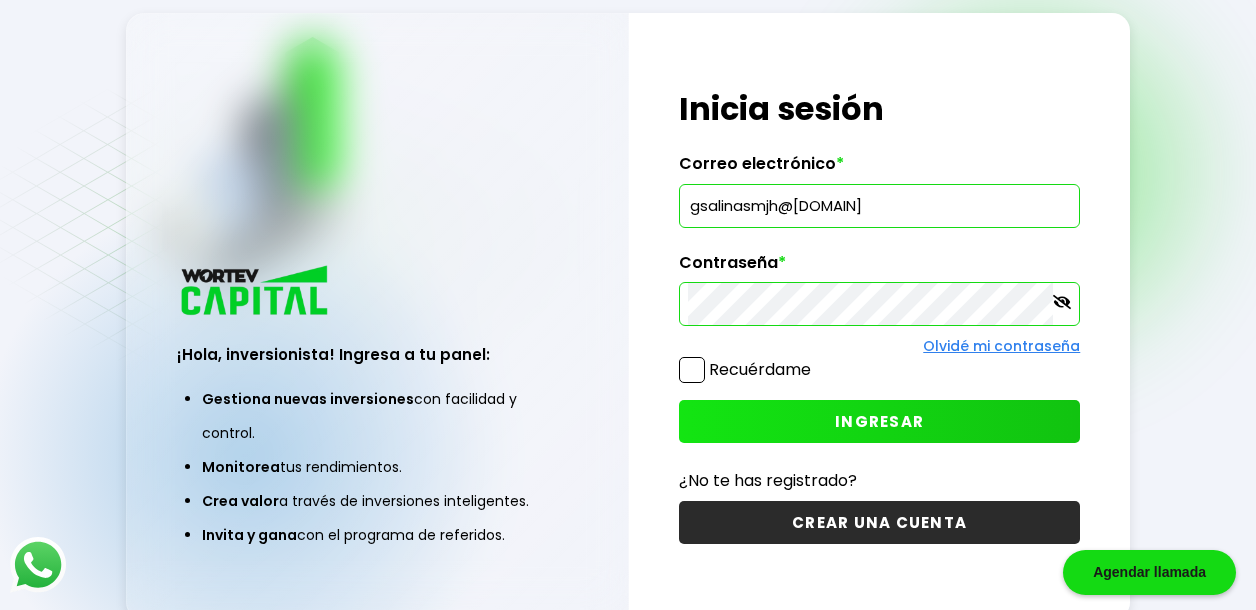 click on "INGRESAR" at bounding box center (879, 421) 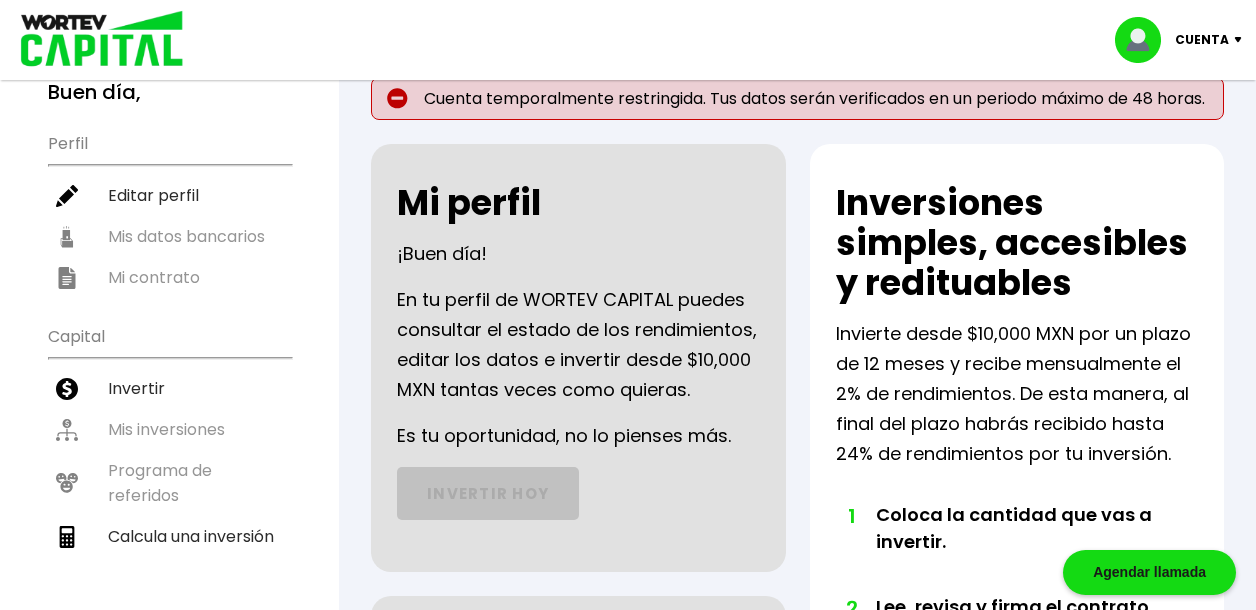 scroll, scrollTop: 0, scrollLeft: 0, axis: both 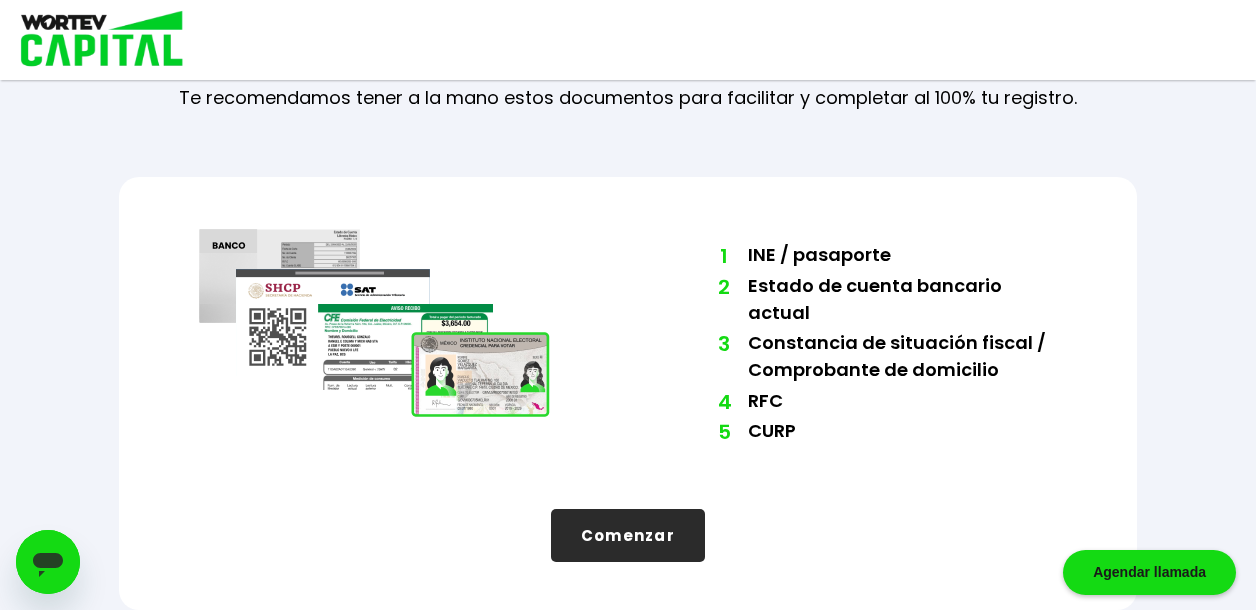 click on "Comenzar" at bounding box center [628, 535] 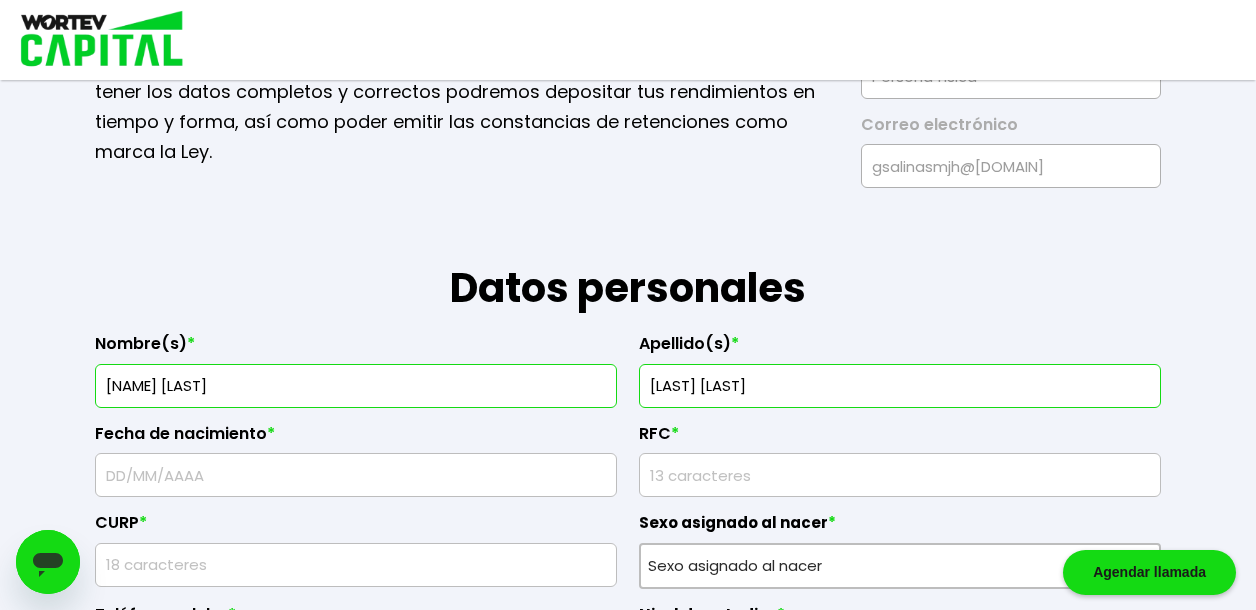 click at bounding box center [356, 475] 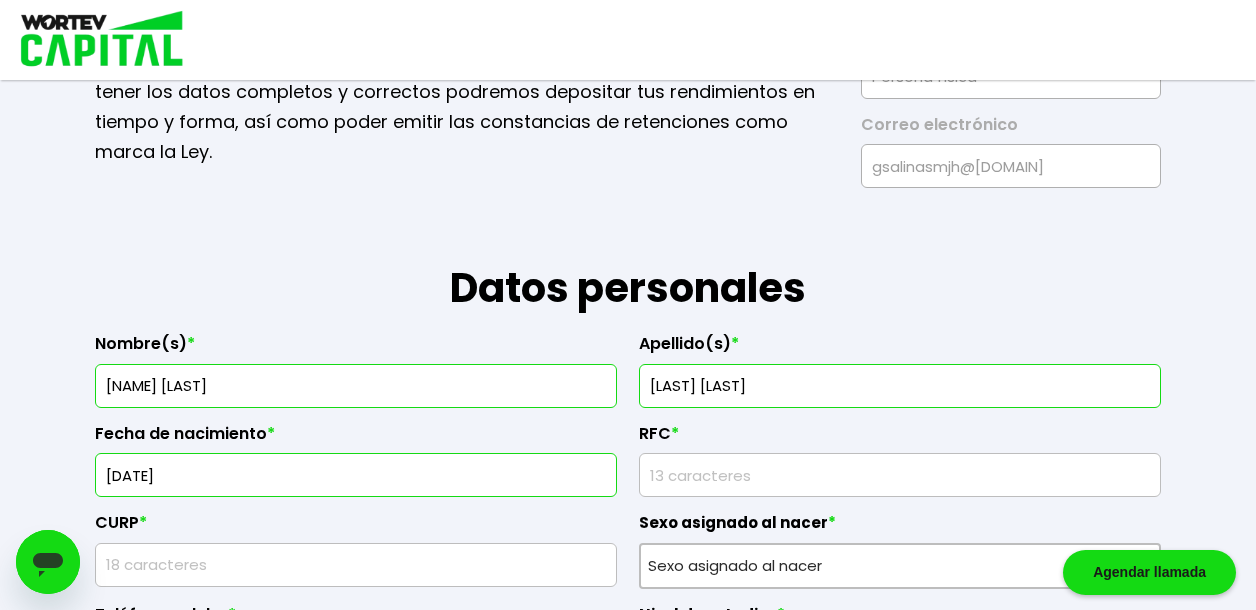 type on "[DATE]" 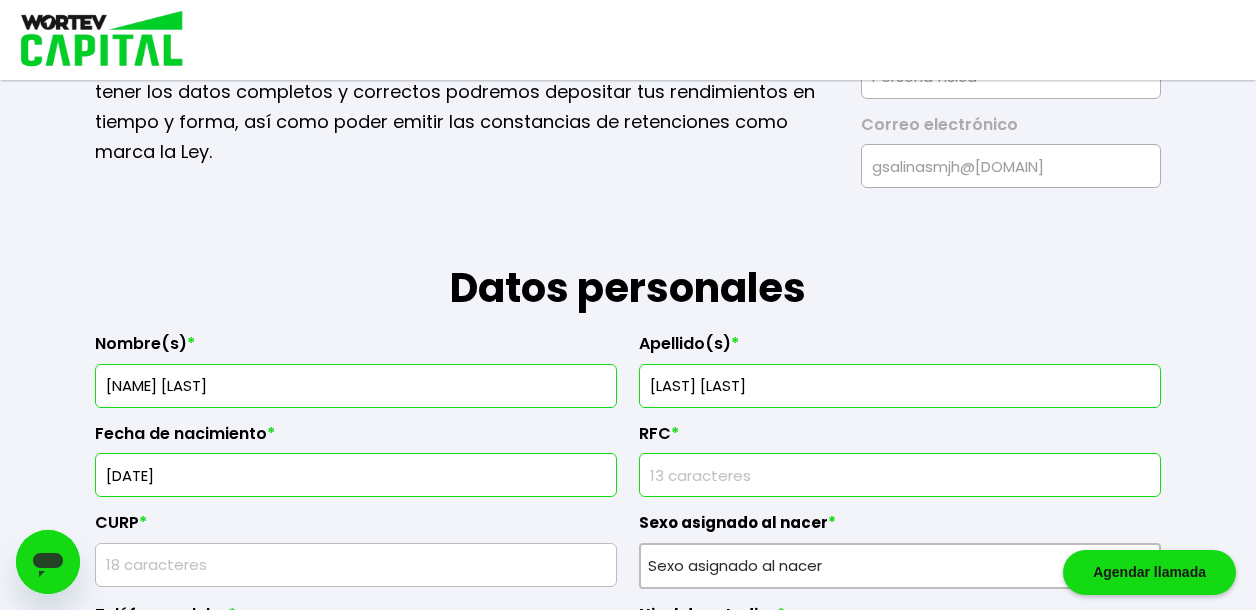 click at bounding box center [900, 475] 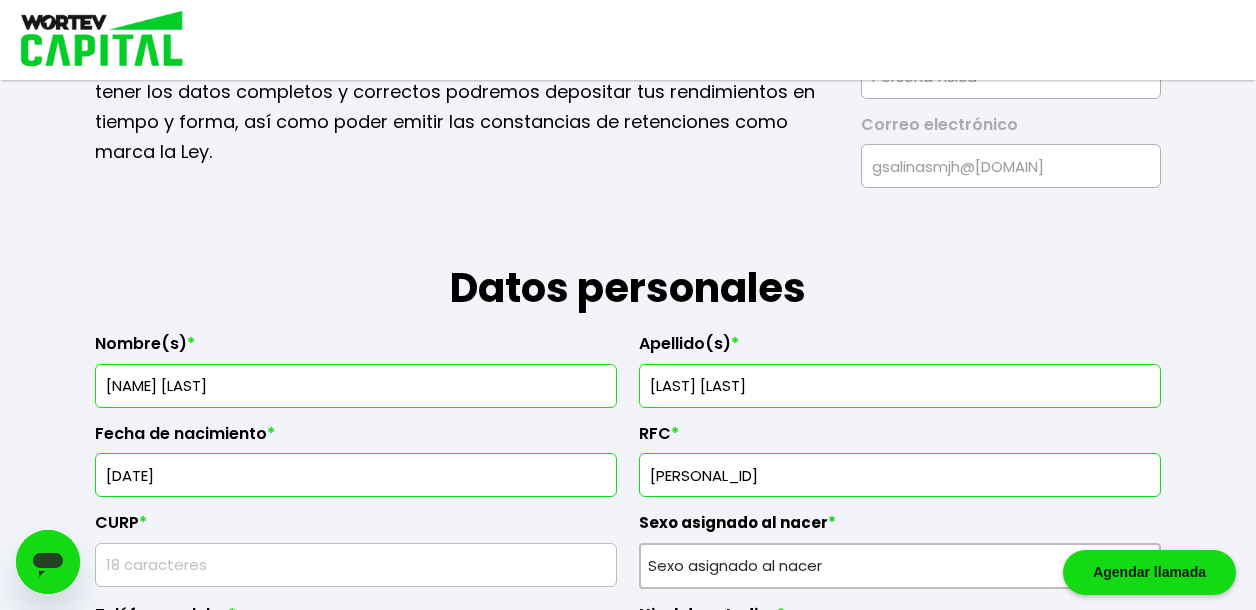 type on "[PERSONAL_ID]" 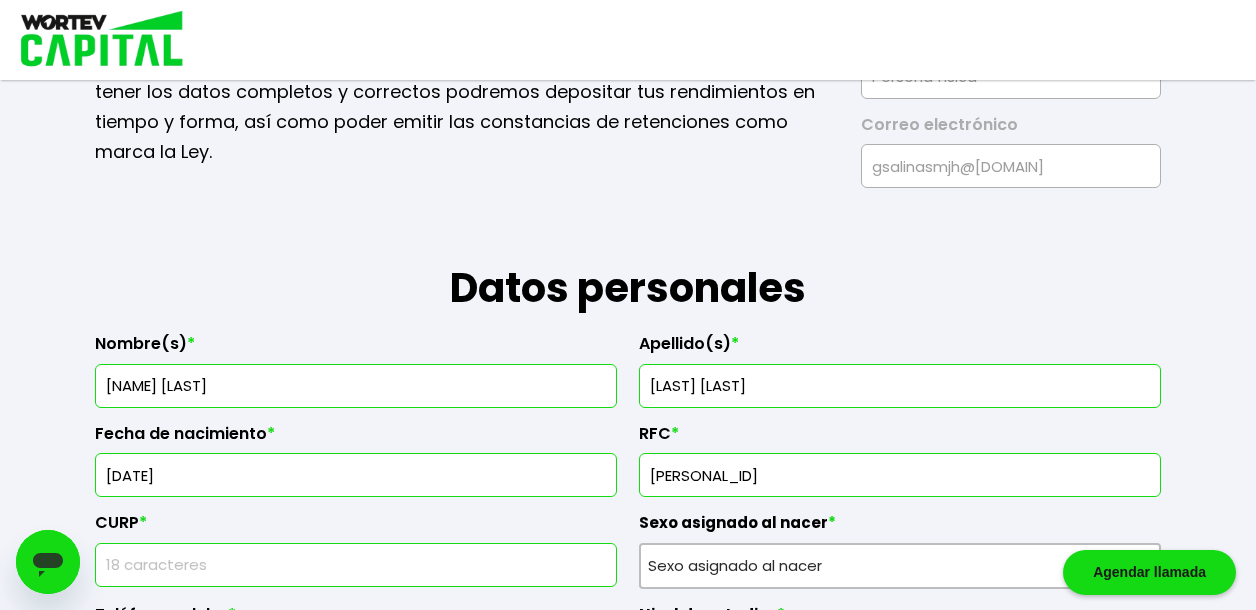 click at bounding box center [356, 565] 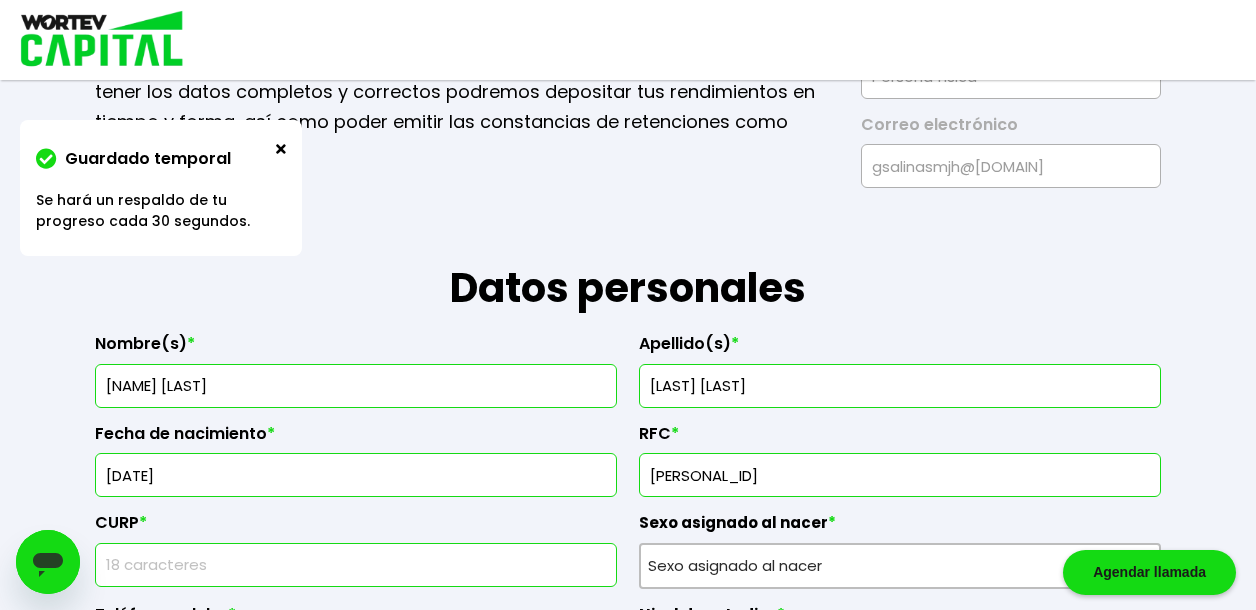 type on "[PERSONAL_ID]" 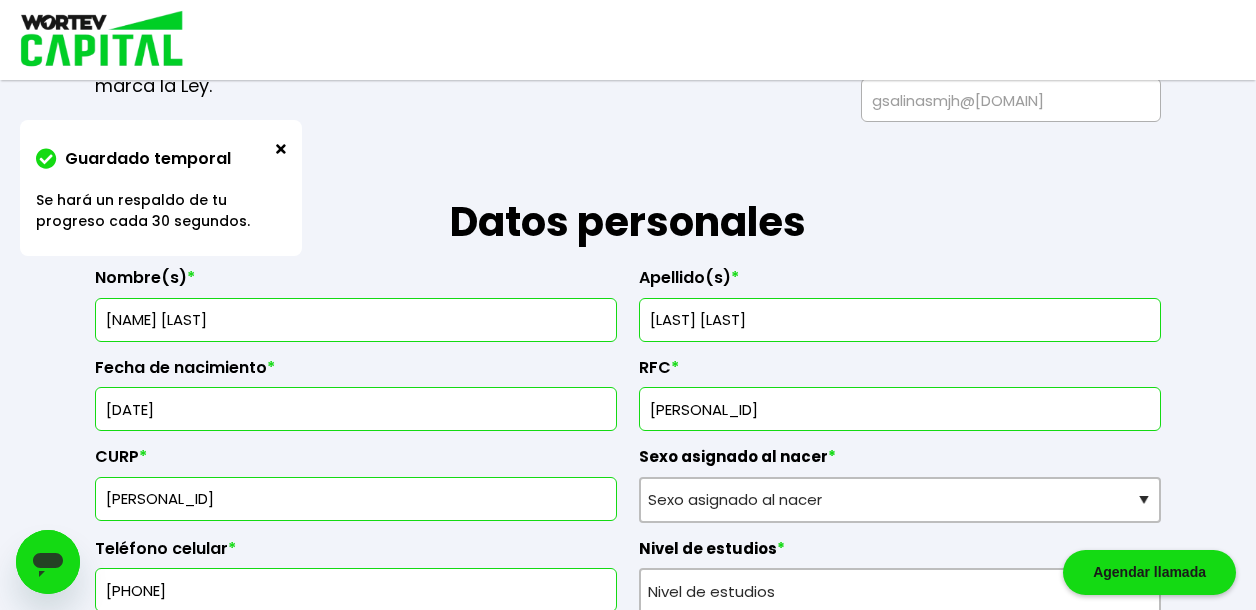 scroll, scrollTop: 194, scrollLeft: 0, axis: vertical 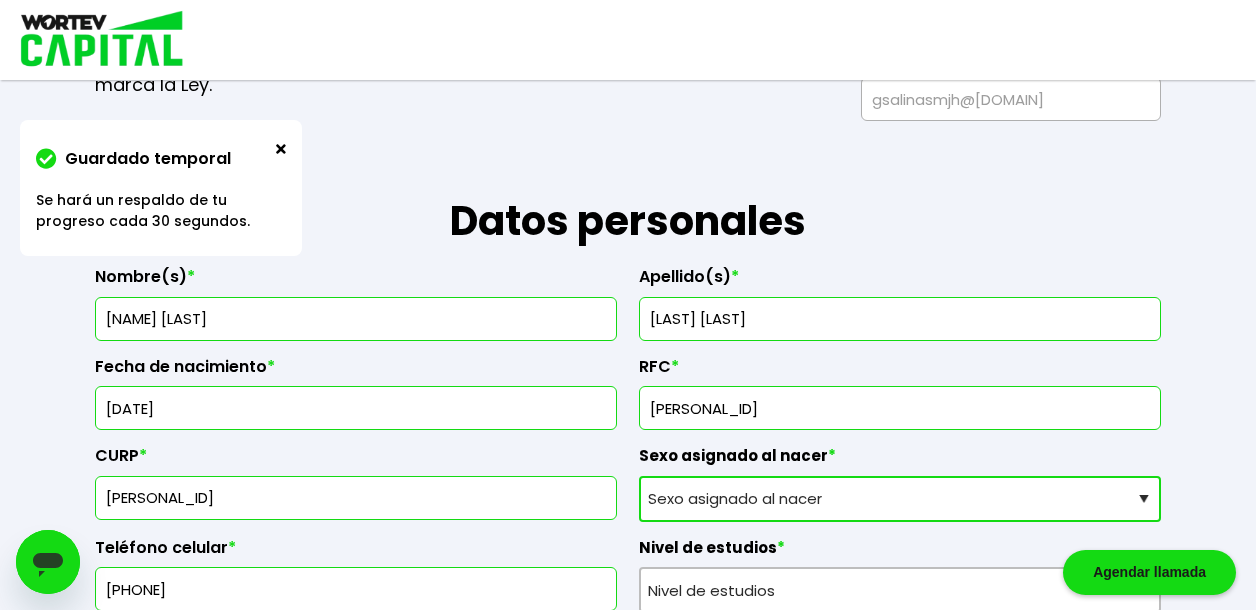click on "Sexo asignado al nacer Hombre Mujer Prefiero no contestar" at bounding box center (900, 499) 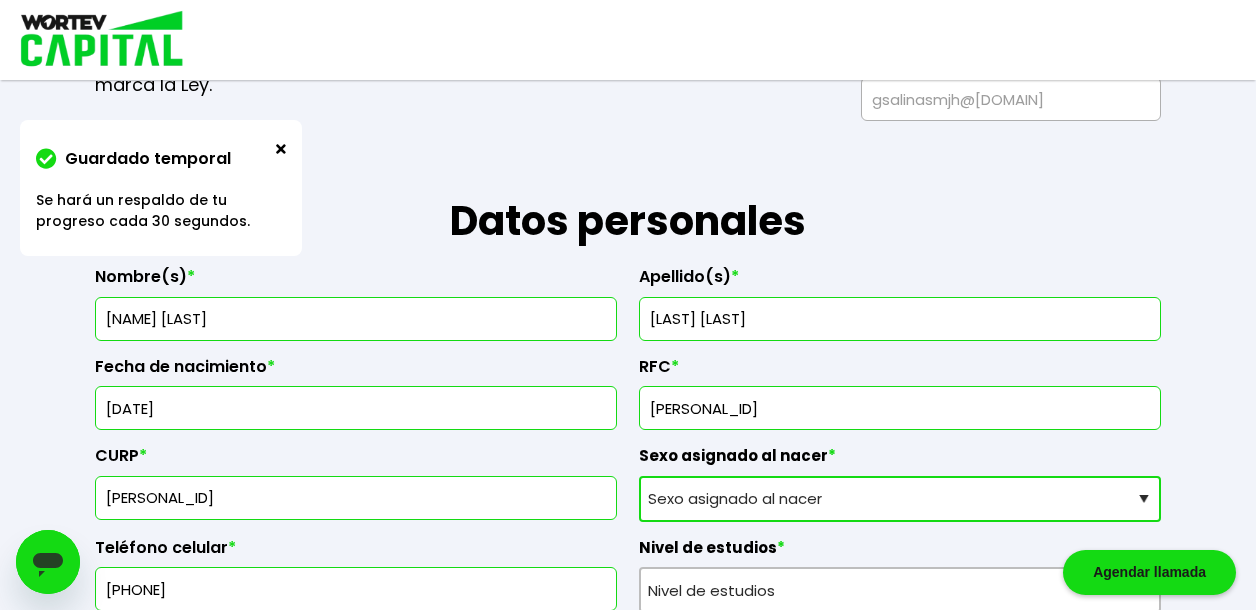 select on "Hombre" 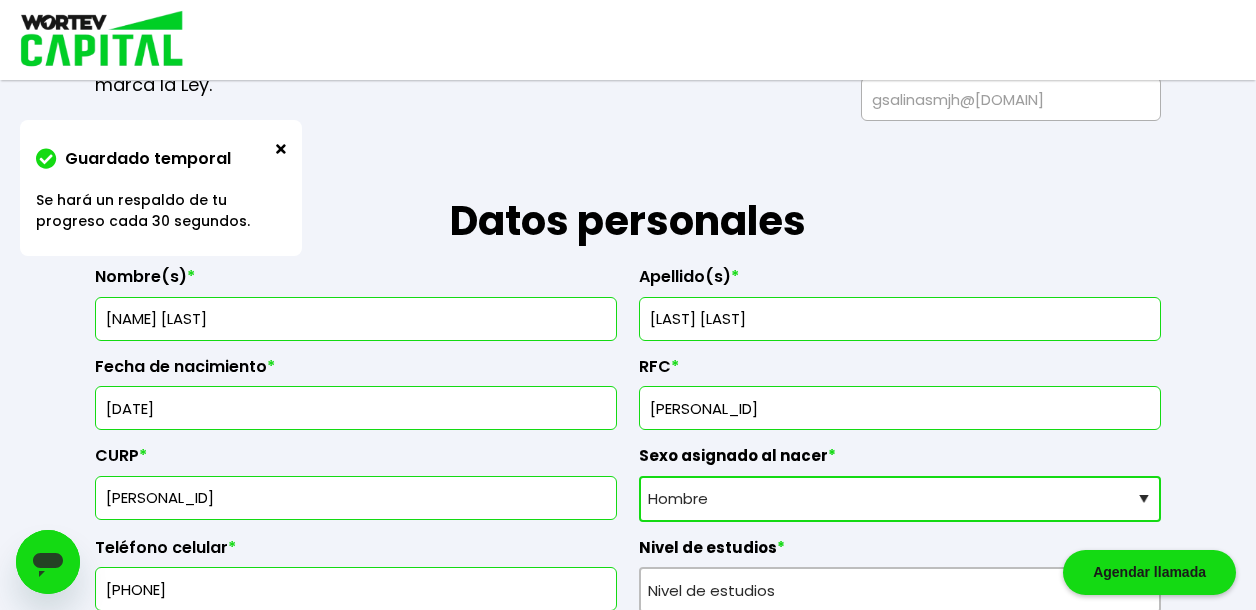 click on "Sexo asignado al nacer Hombre Mujer Prefiero no contestar" at bounding box center [900, 499] 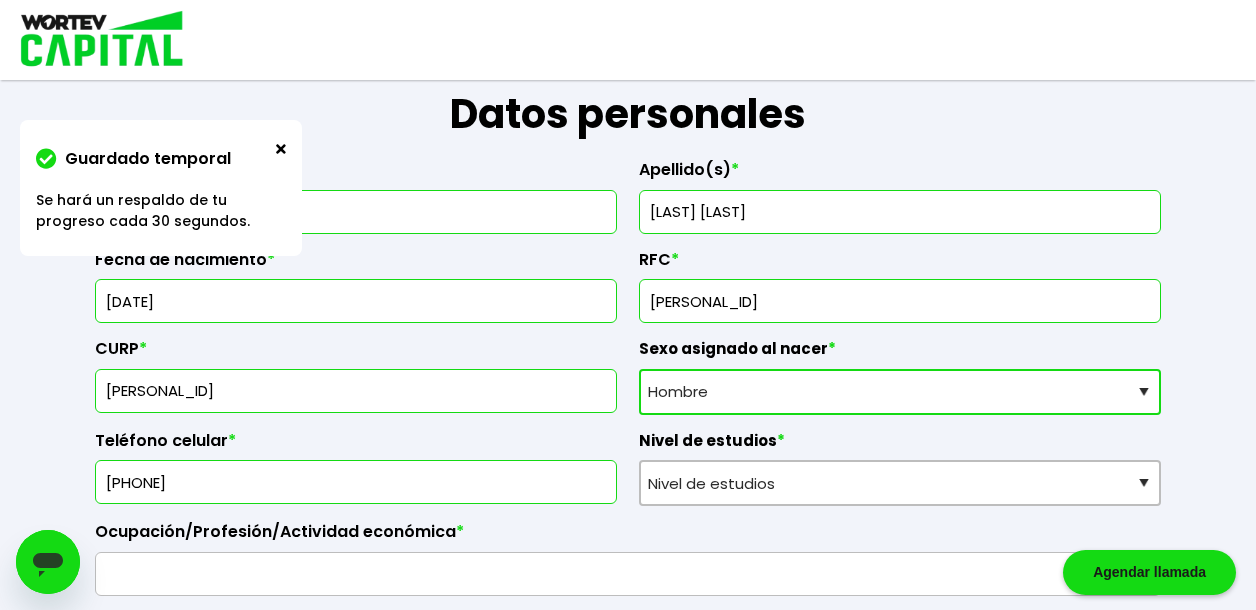 scroll, scrollTop: 302, scrollLeft: 0, axis: vertical 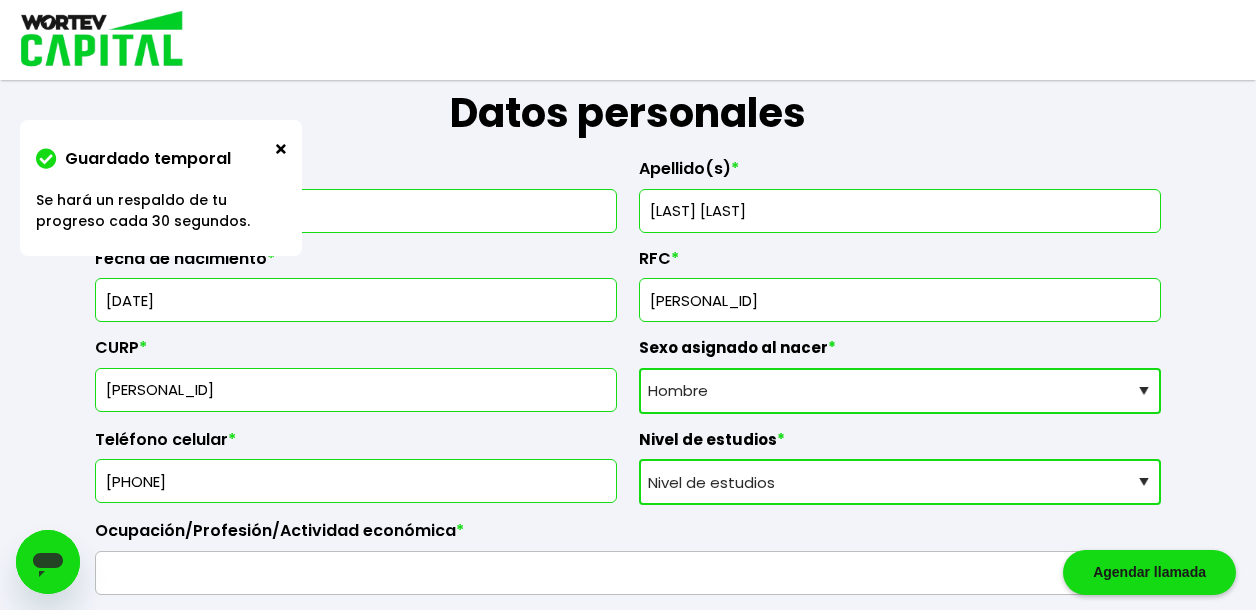 click on "Nivel de estudios Primaria Secundaria Bachillerato Licenciatura Posgrado" at bounding box center (900, 482) 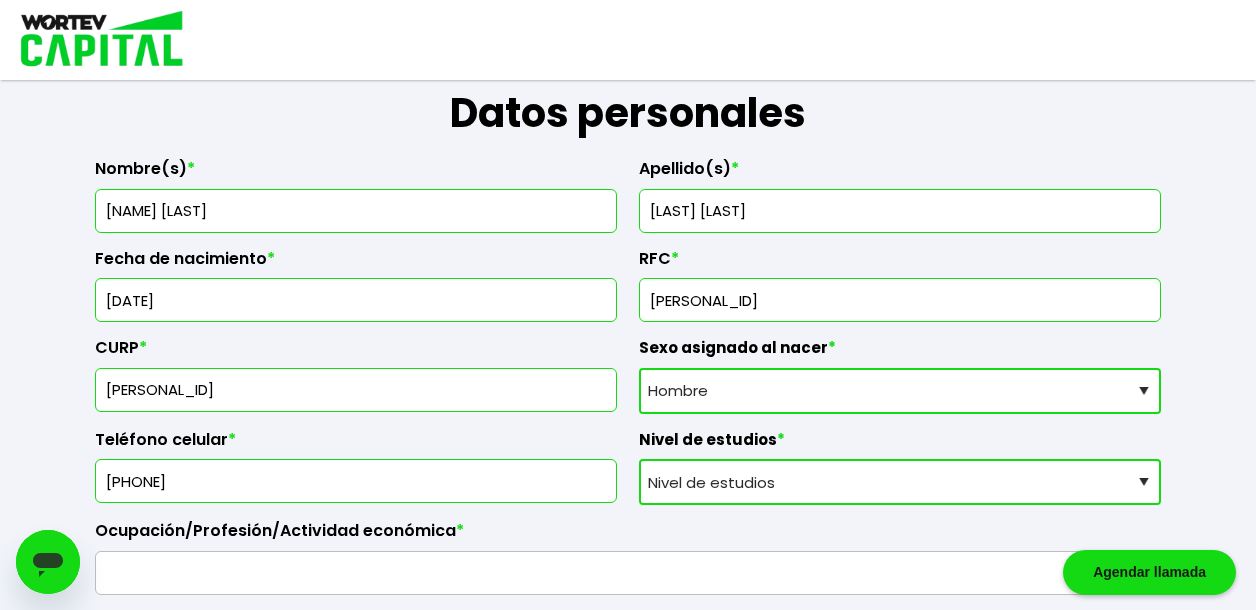 select on "Licenciatura" 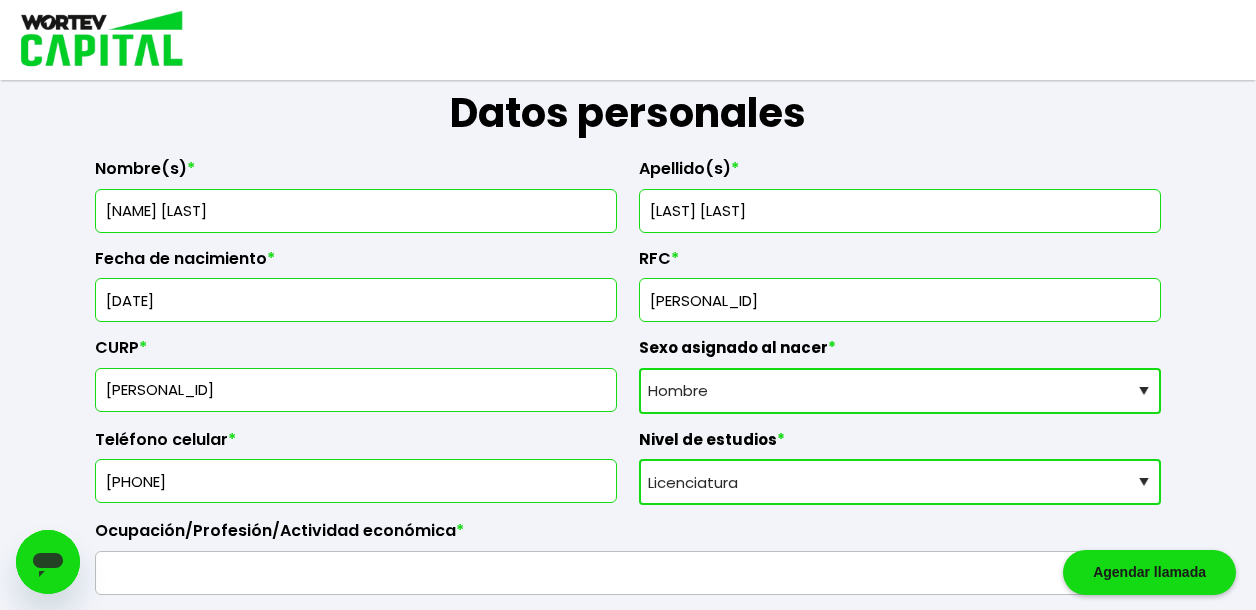 click on "Nivel de estudios Primaria Secundaria Bachillerato Licenciatura Posgrado" at bounding box center (900, 482) 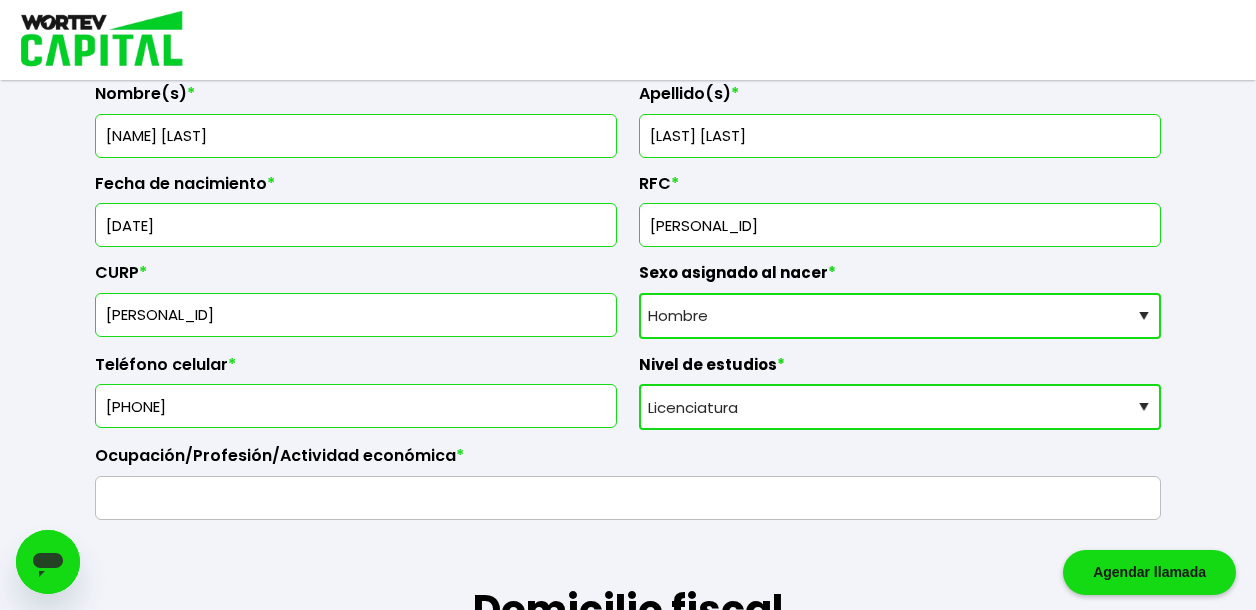 scroll, scrollTop: 378, scrollLeft: 0, axis: vertical 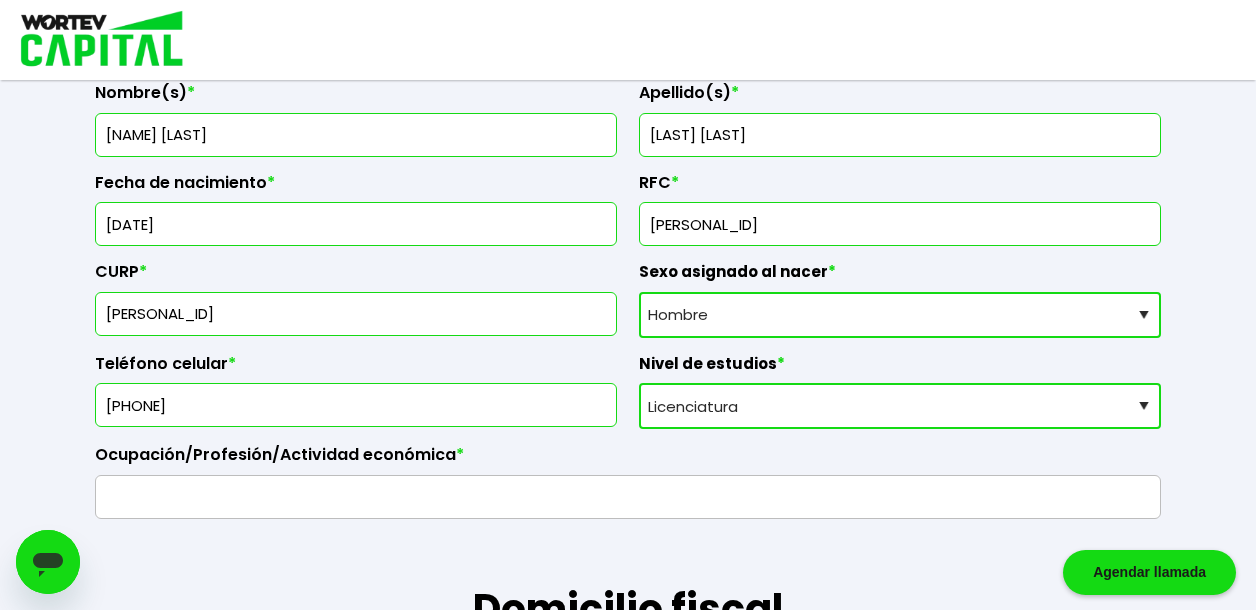 click at bounding box center [628, 497] 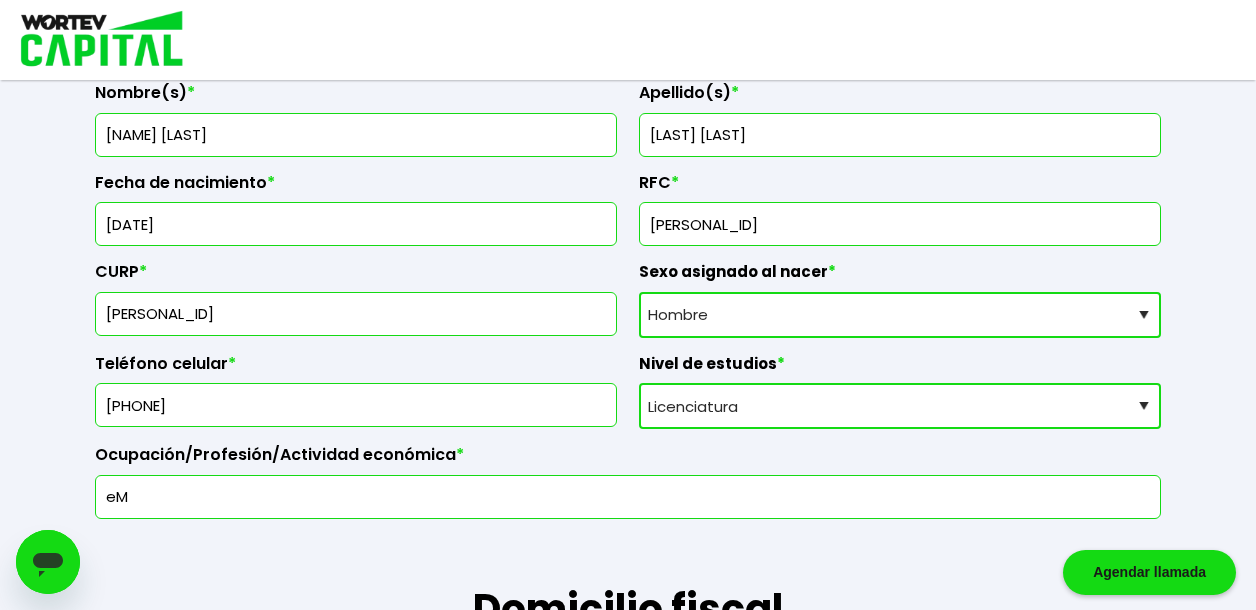 type on "e" 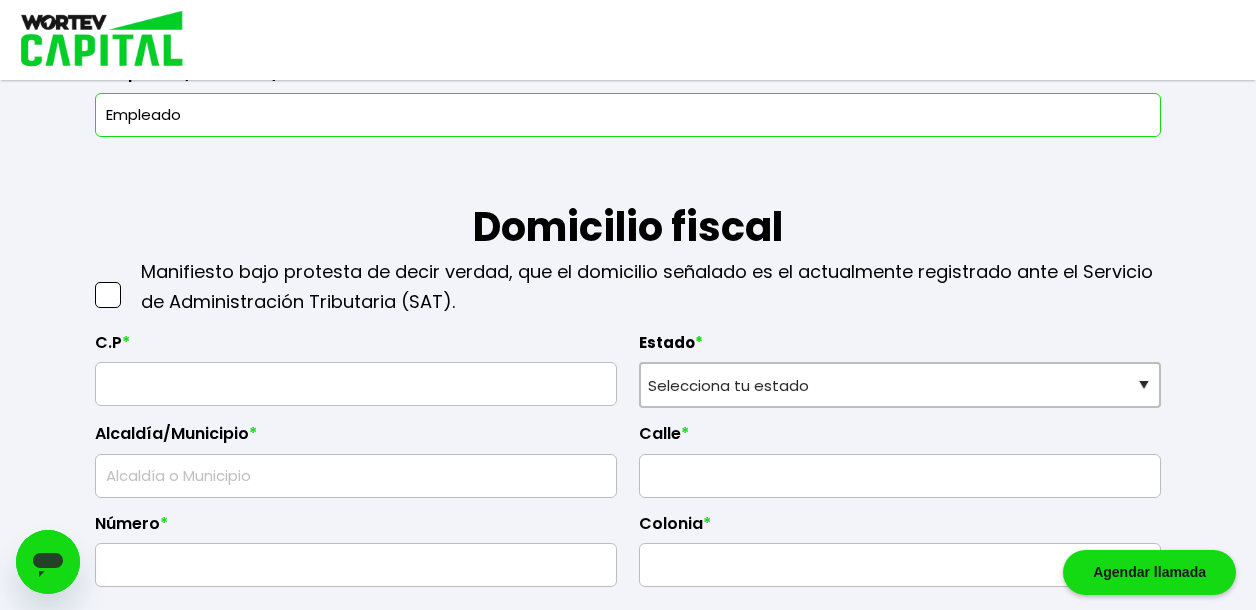 scroll, scrollTop: 761, scrollLeft: 0, axis: vertical 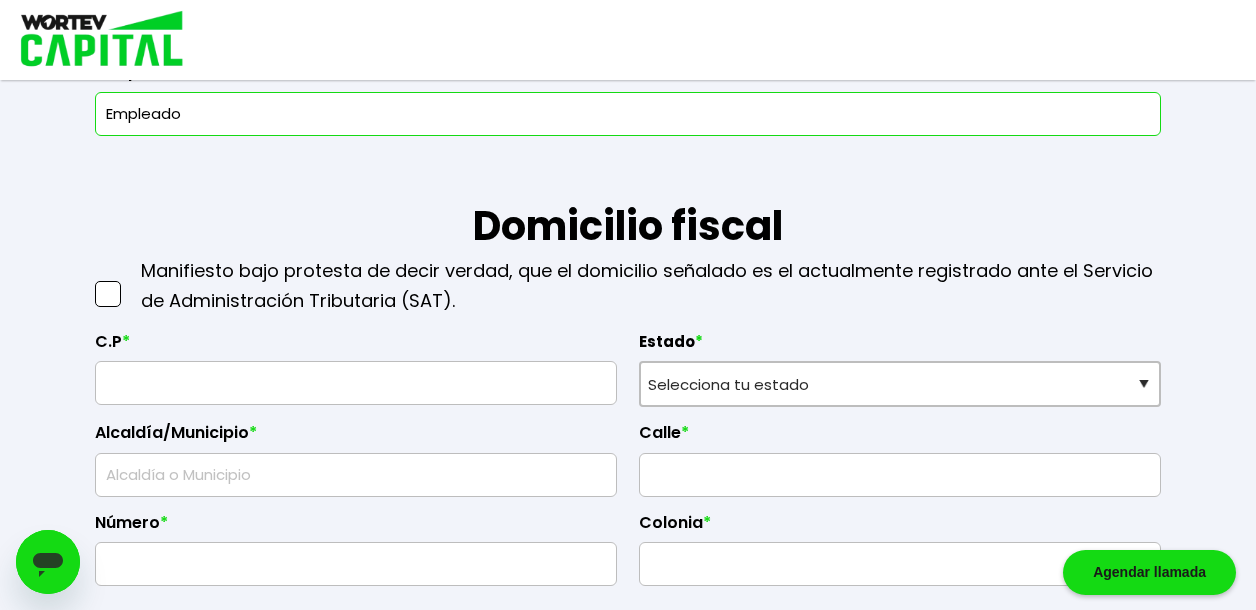 type on "Empleado" 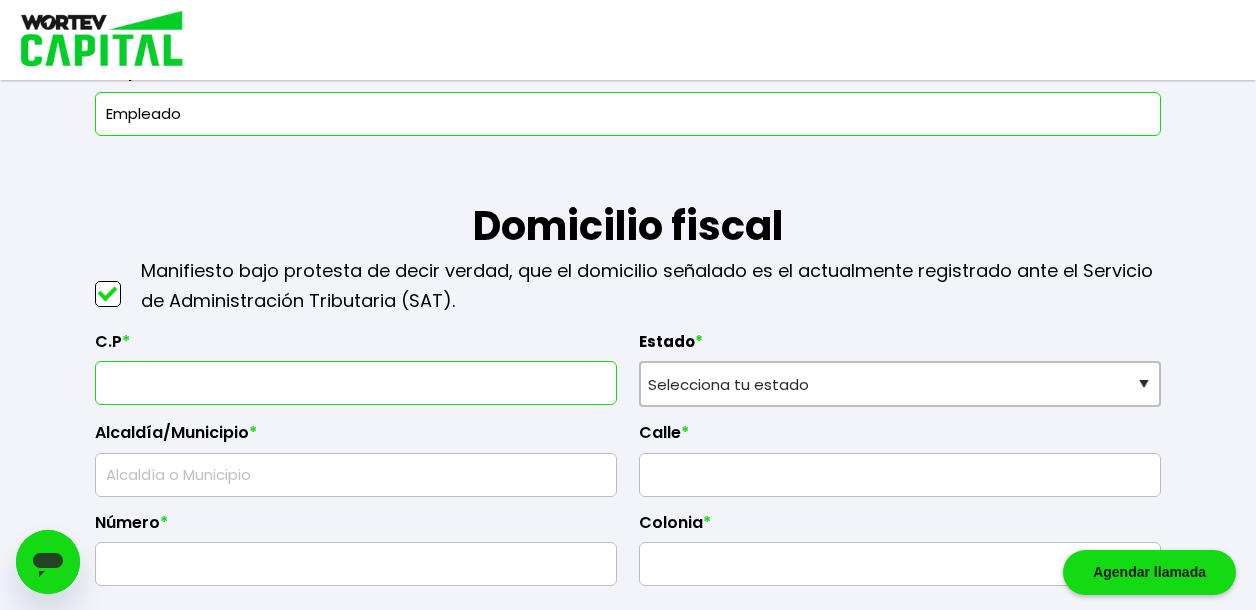 click at bounding box center [356, 383] 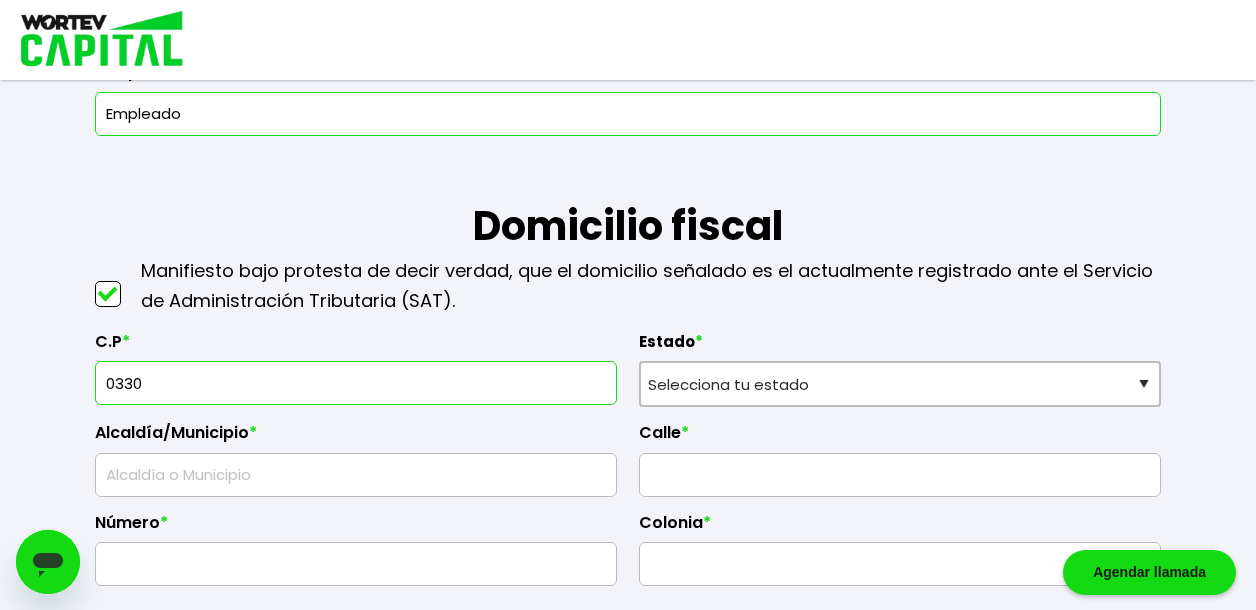 type on "[POSTAL_CODE]" 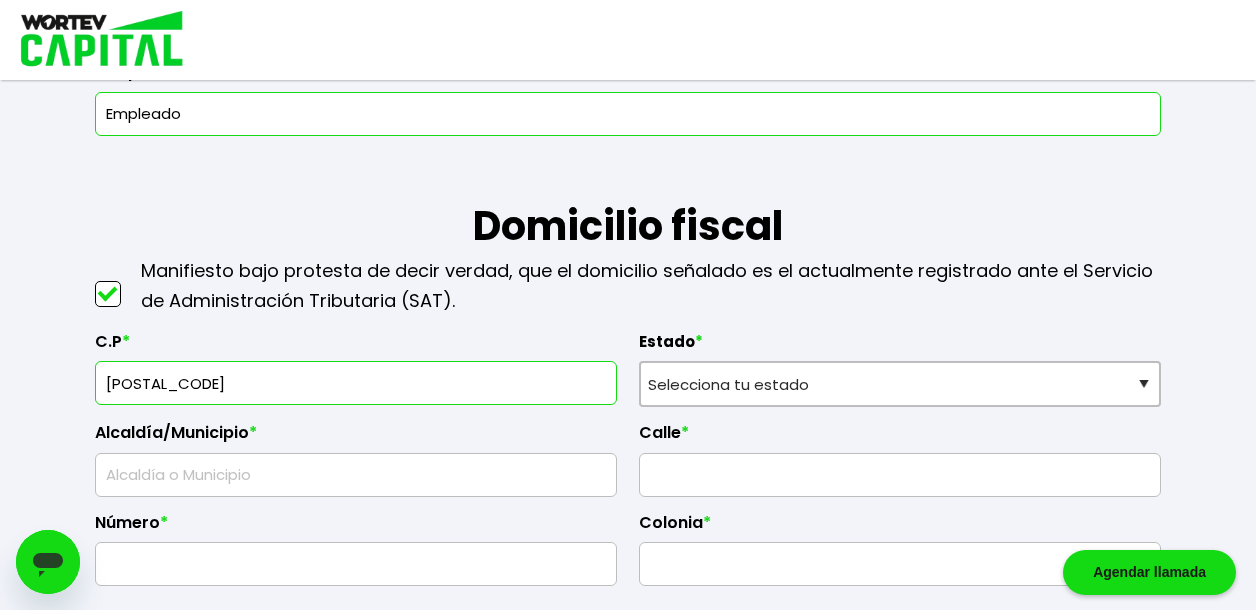 select on "[CITY]" 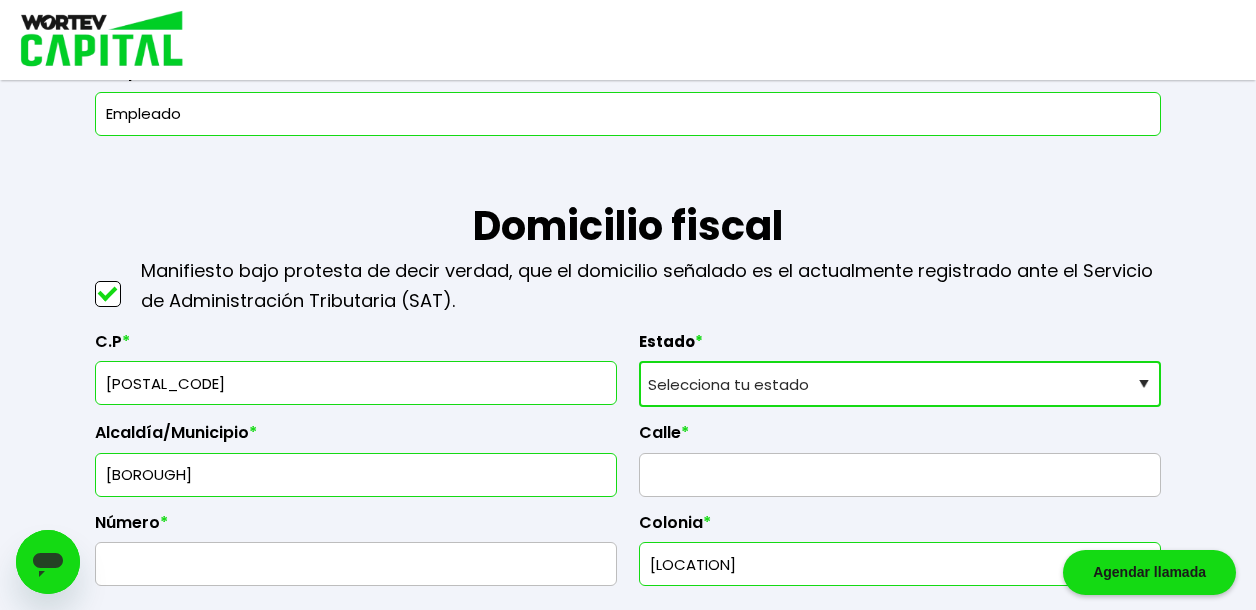 type on "[POSTAL_CODE]" 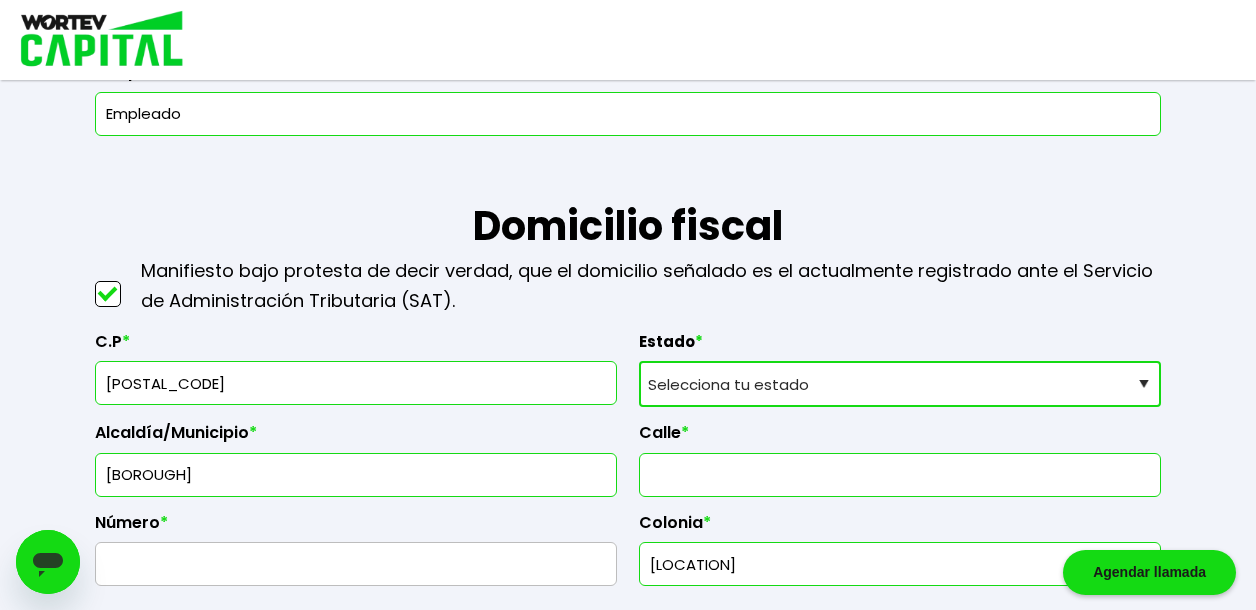 click at bounding box center (900, 475) 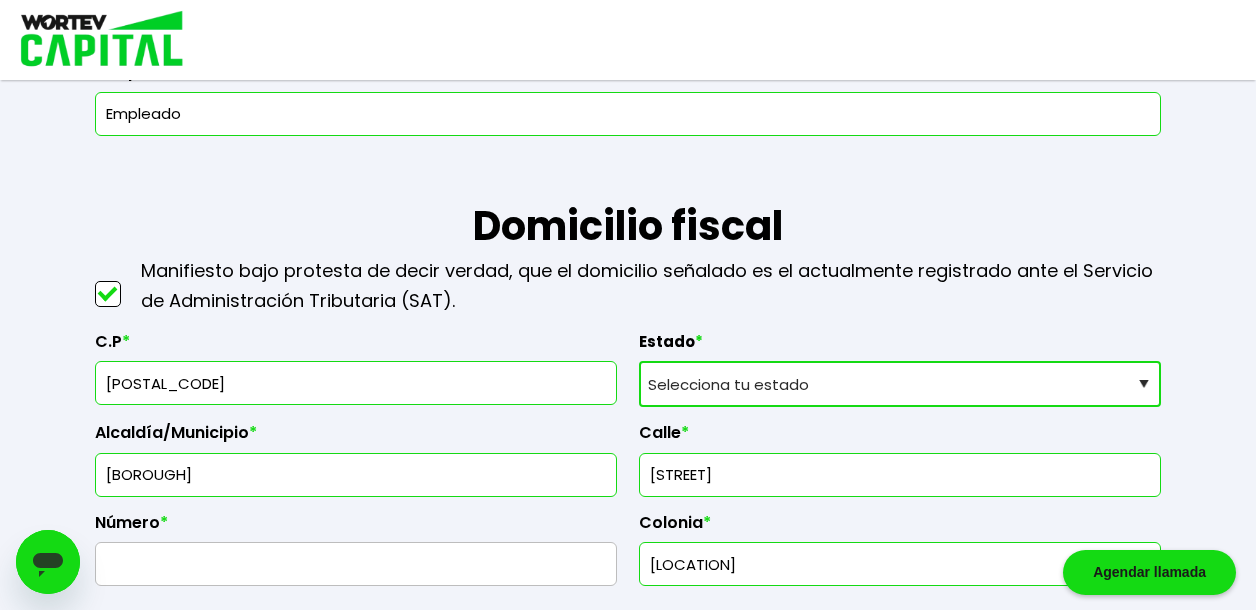 type on "1419" 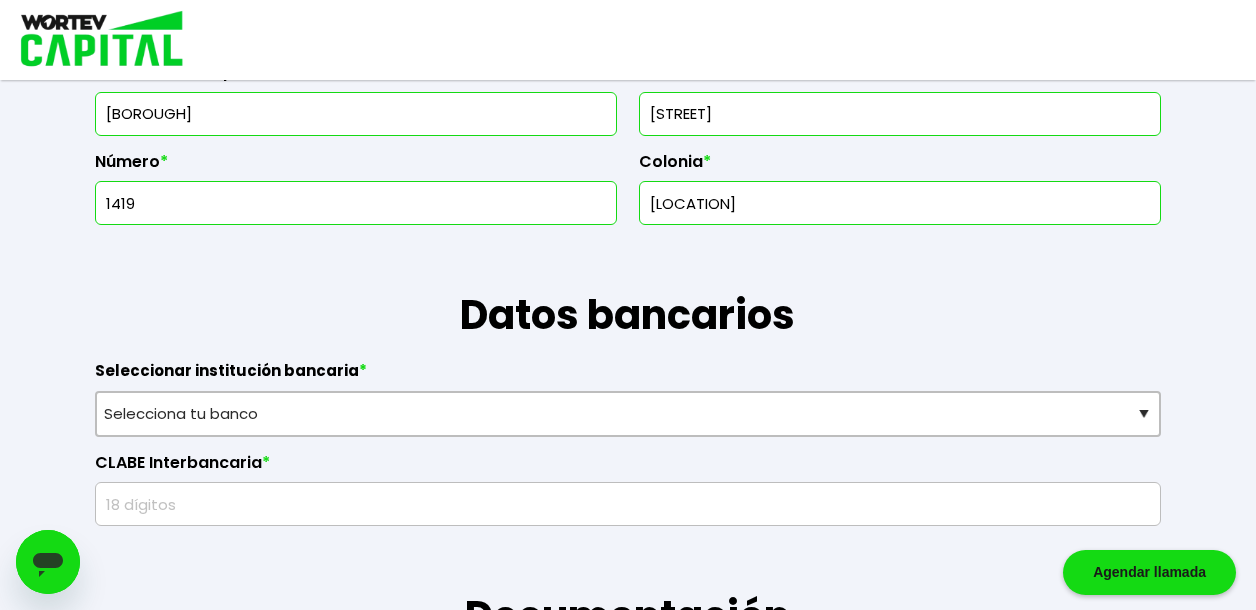 scroll, scrollTop: 1123, scrollLeft: 0, axis: vertical 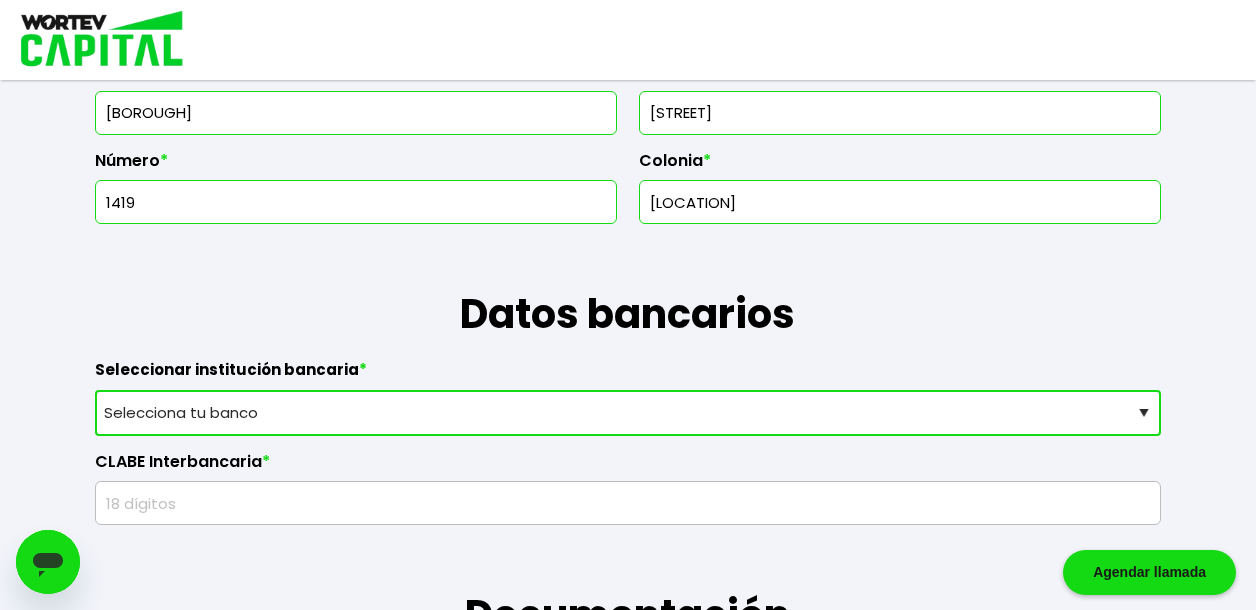 click on "Selecciona tu banco ABC Capital Actinver Afirme Albo ASP Banamex Banbajio Banco Autofin Banco Azteca Banco Bancrea Banco Base Banco Inmobiliario Mexicano Banco Sabadell Banco ve por más Bancoppel Banjercito Bankaool Banorte Banregio Banregio (Hey Banco) Bansefi Bansi BBVA Bancomer Bineo Caja Morelia Valladolid Caja Popular Mexicana Caja Yanga CIBanco Compartamos Banco CONSUBANCO Cuenca Finsus Fondeadora Grupo Financiero MULTIVA HSBC Inbursa INTERCAM Banco INVEX IXE Klar Alternativos ku-bo Financiero, S.A. de C.V. Mercado Pago Mifel Nu Bank Santander Scotiabank Stori STP Uala Otro" at bounding box center [628, 413] 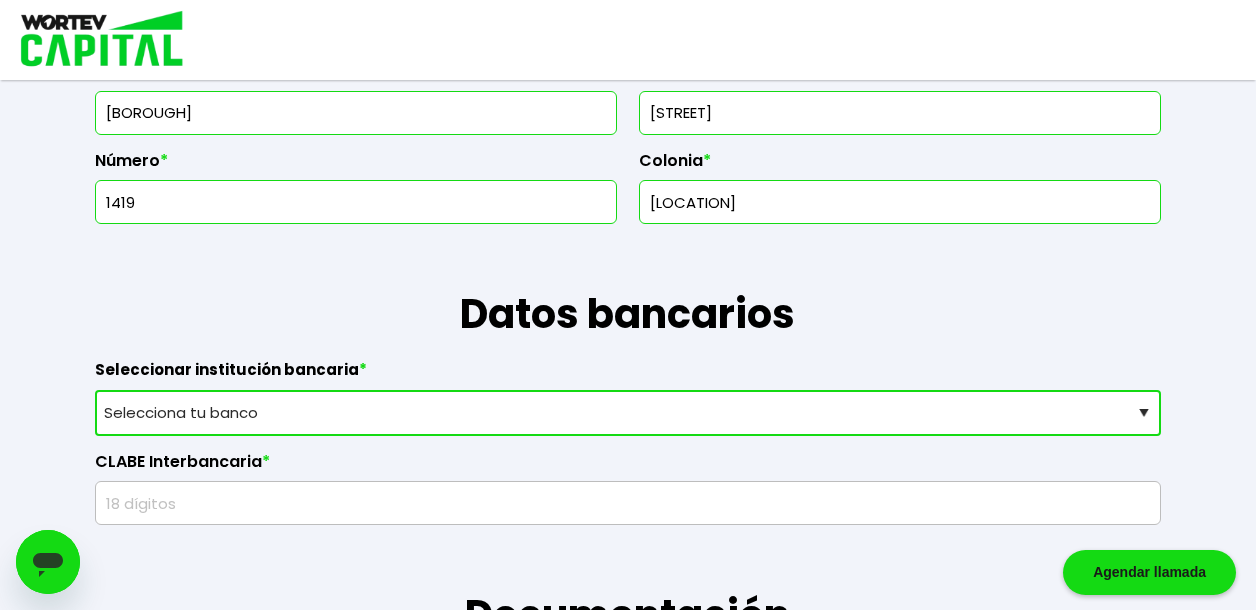 select on "BBVA Bancomer" 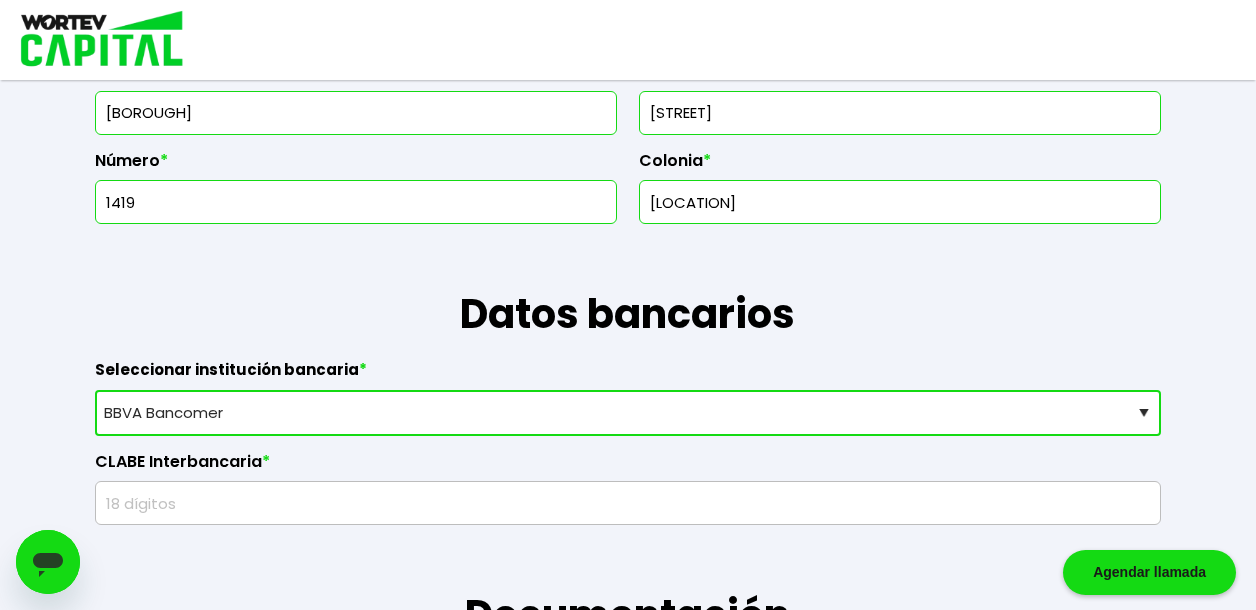 click on "Selecciona tu banco ABC Capital Actinver Afirme Albo ASP Banamex Banbajio Banco Autofin Banco Azteca Banco Bancrea Banco Base Banco Inmobiliario Mexicano Banco Sabadell Banco ve por más Bancoppel Banjercito Bankaool Banorte Banregio Banregio (Hey Banco) Bansefi Bansi BBVA Bancomer Bineo Caja Morelia Valladolid Caja Popular Mexicana Caja Yanga CIBanco Compartamos Banco CONSUBANCO Cuenca Finsus Fondeadora Grupo Financiero MULTIVA HSBC Inbursa INTERCAM Banco INVEX IXE Klar Alternativos ku-bo Financiero, S.A. de C.V. Mercado Pago Mifel Nu Bank Santander Scotiabank Stori STP Uala Otro" at bounding box center (628, 413) 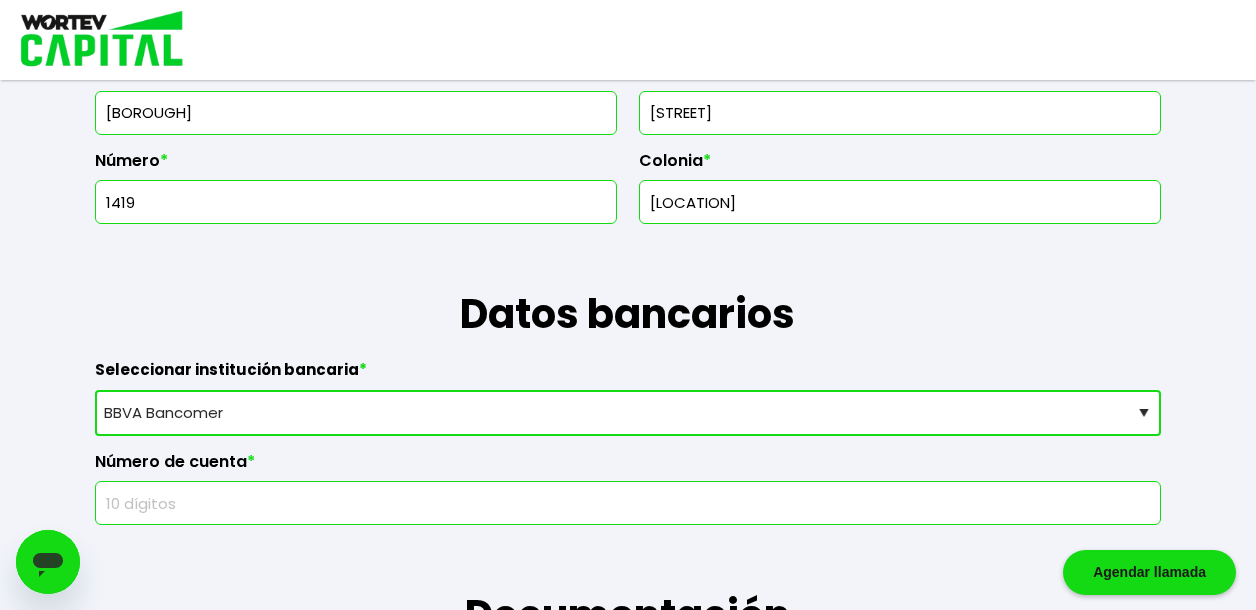 click at bounding box center [628, 503] 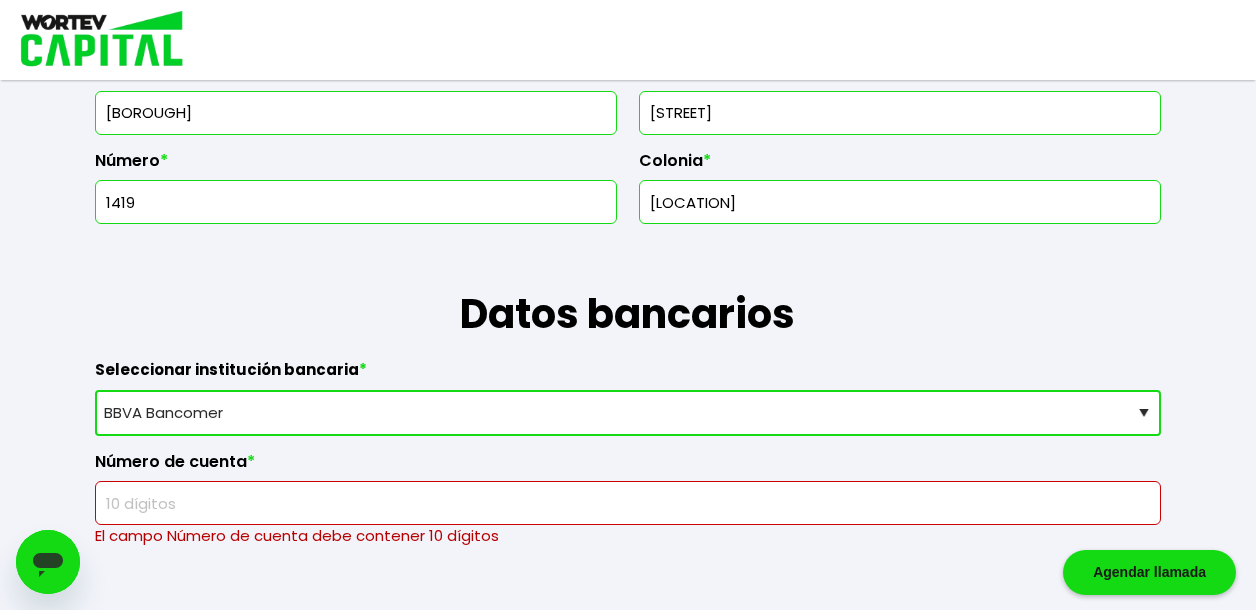 click on "Documentación" at bounding box center [628, 607] 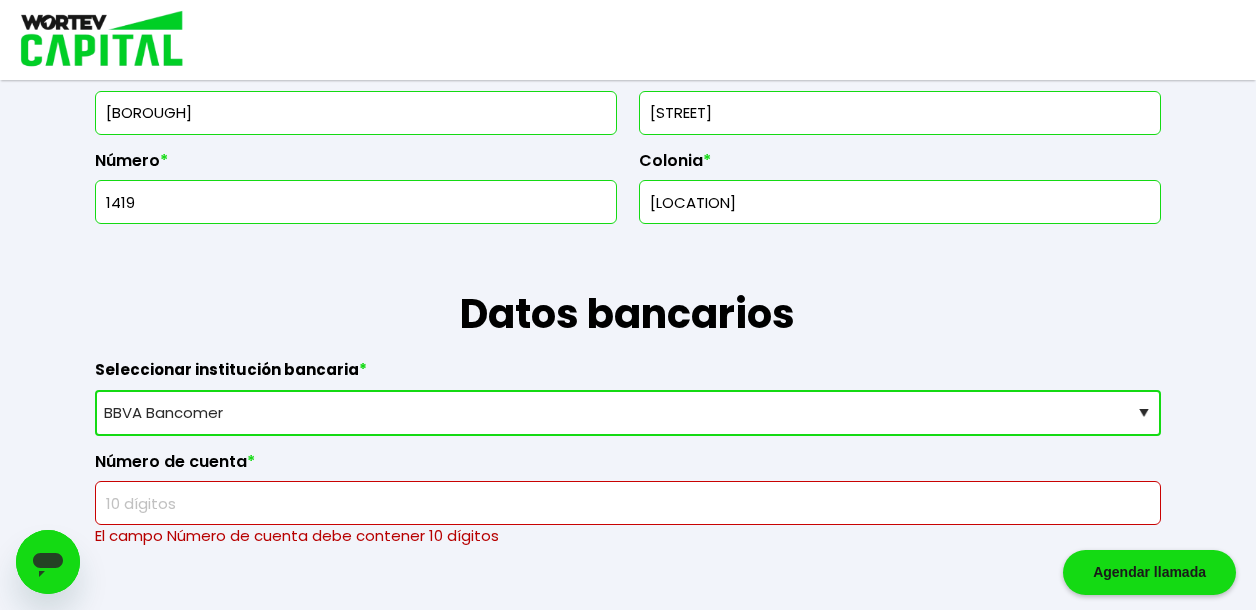 click at bounding box center (628, 503) 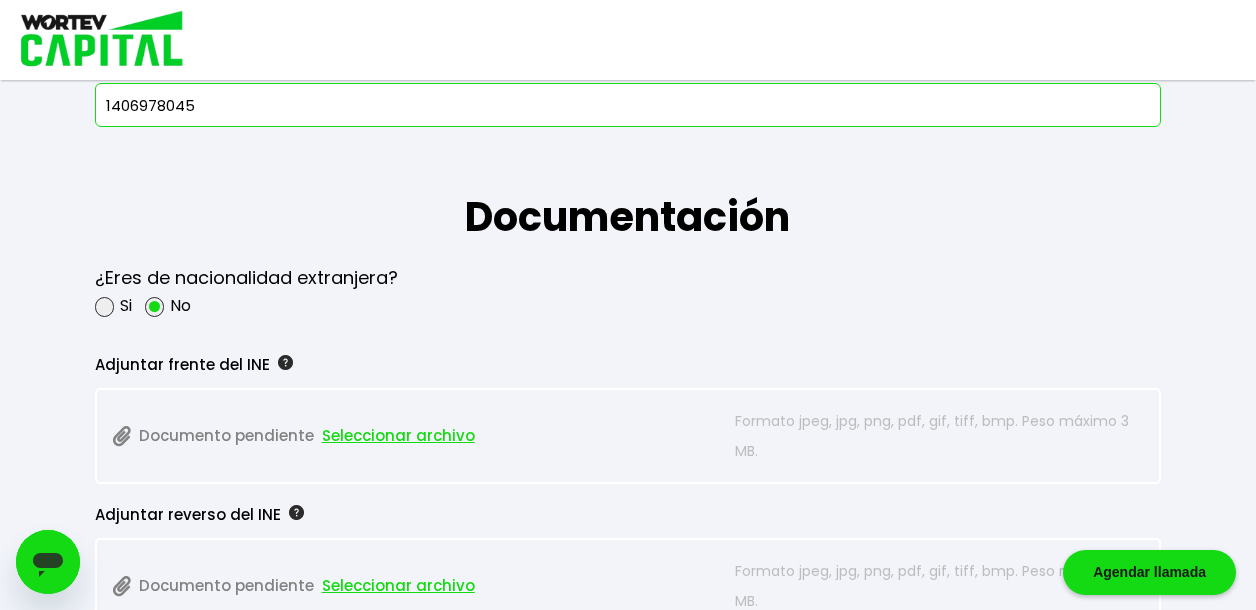 scroll, scrollTop: 1523, scrollLeft: 0, axis: vertical 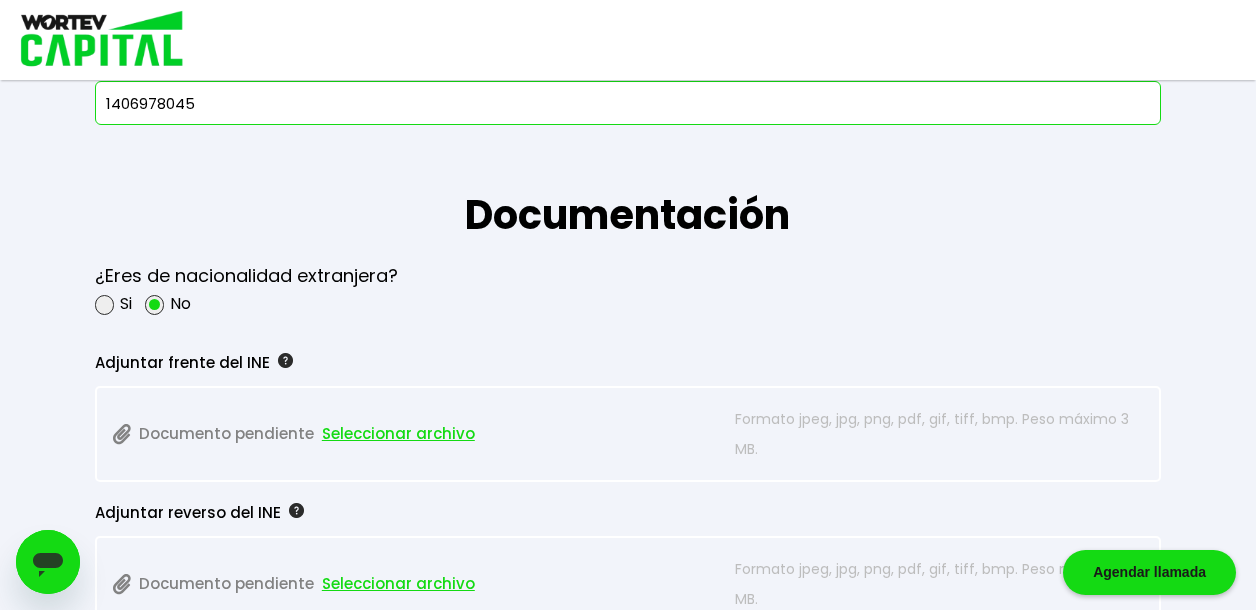 type on "1406978045" 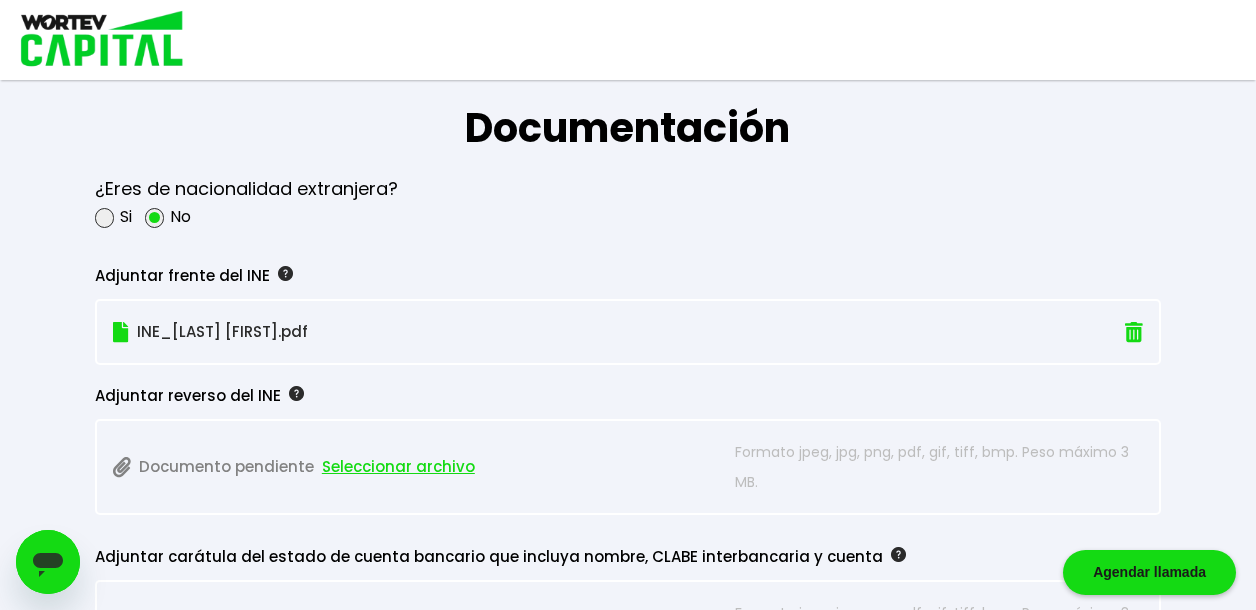 scroll, scrollTop: 1615, scrollLeft: 0, axis: vertical 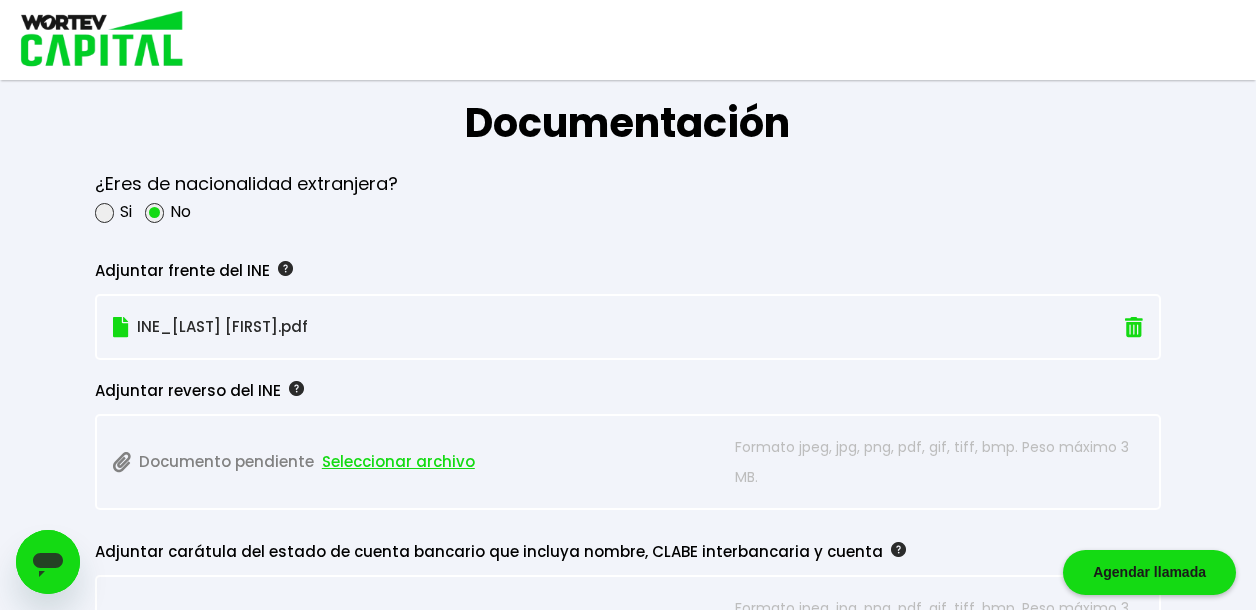 click on "Seleccionar archivo" at bounding box center (398, 462) 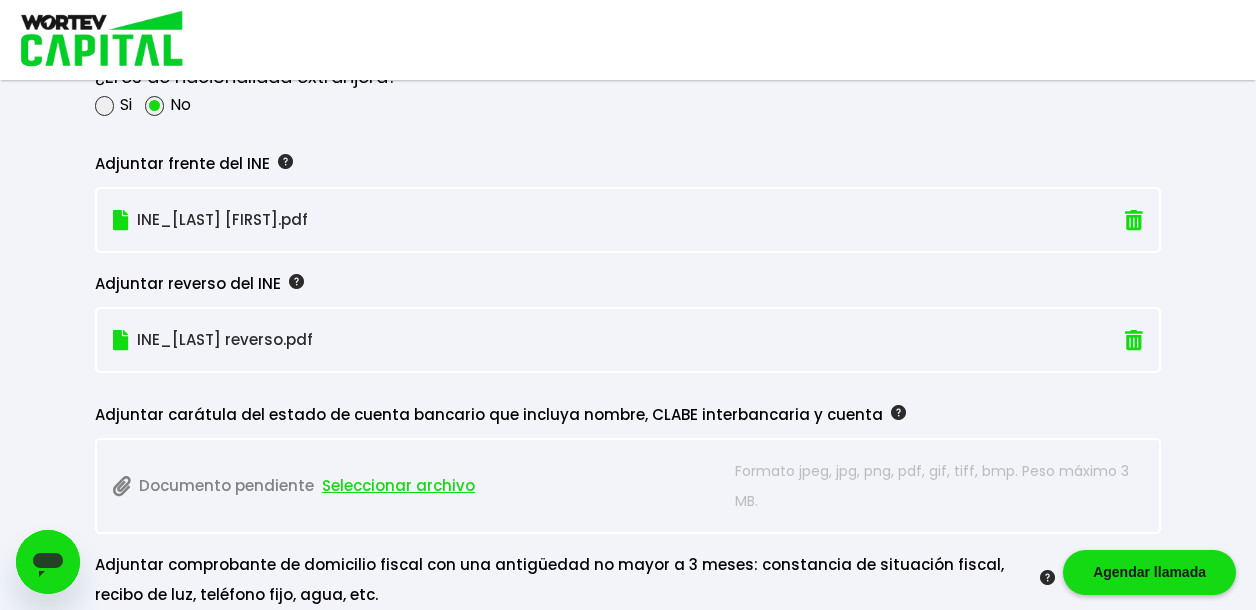 scroll, scrollTop: 1730, scrollLeft: 0, axis: vertical 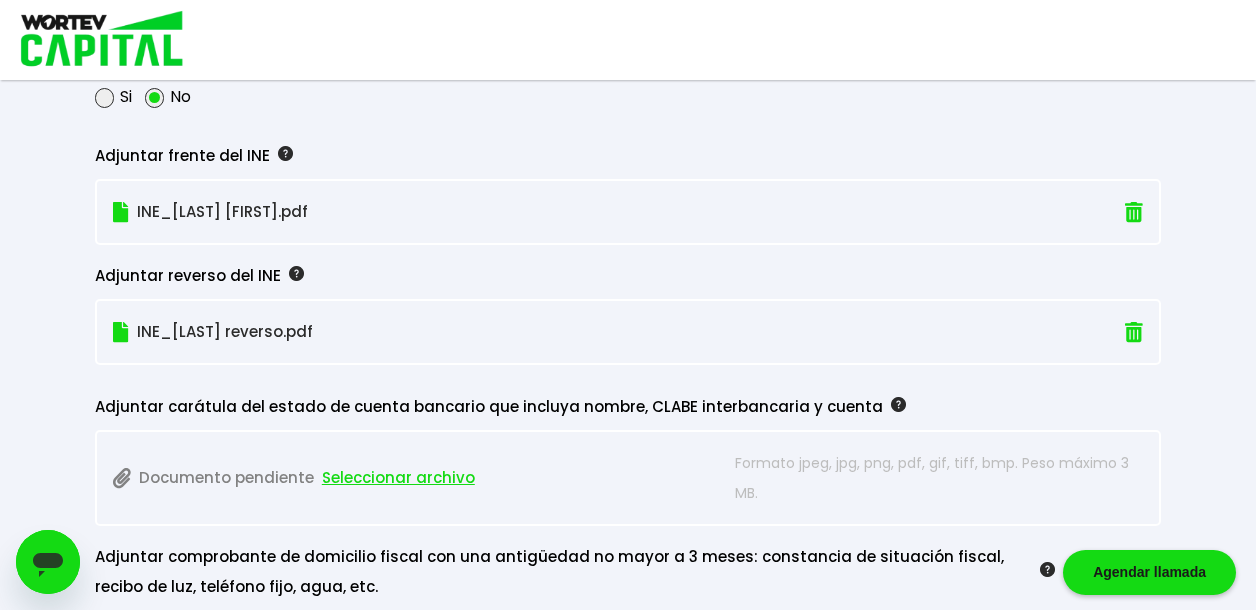 click on "Seleccionar archivo" at bounding box center (398, 478) 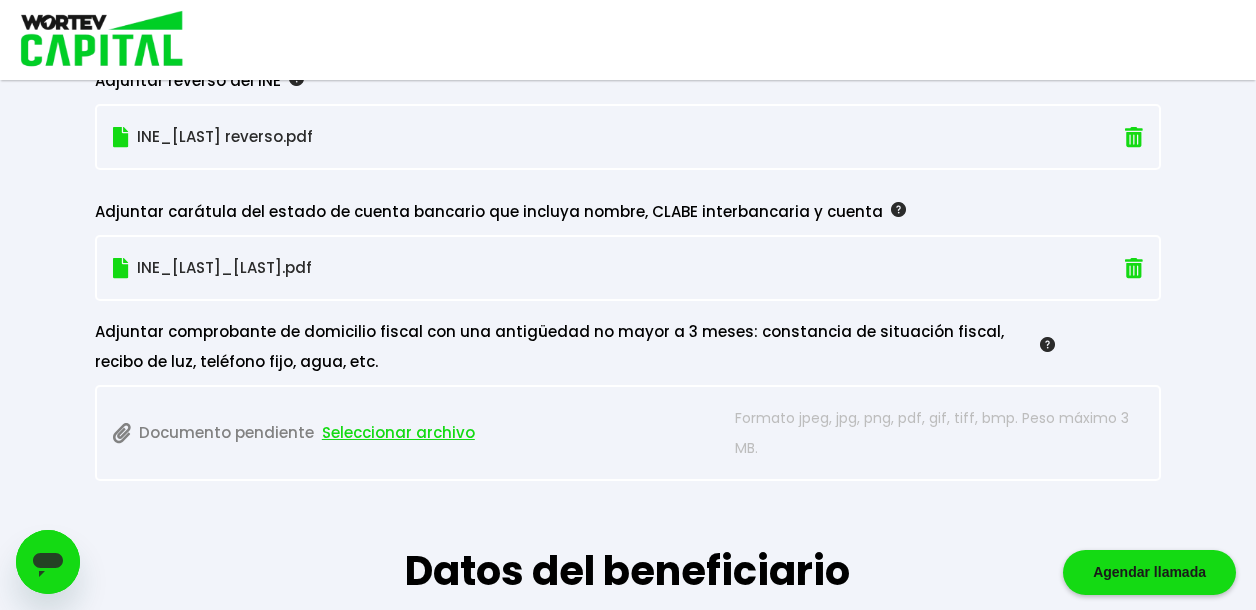 scroll, scrollTop: 1926, scrollLeft: 0, axis: vertical 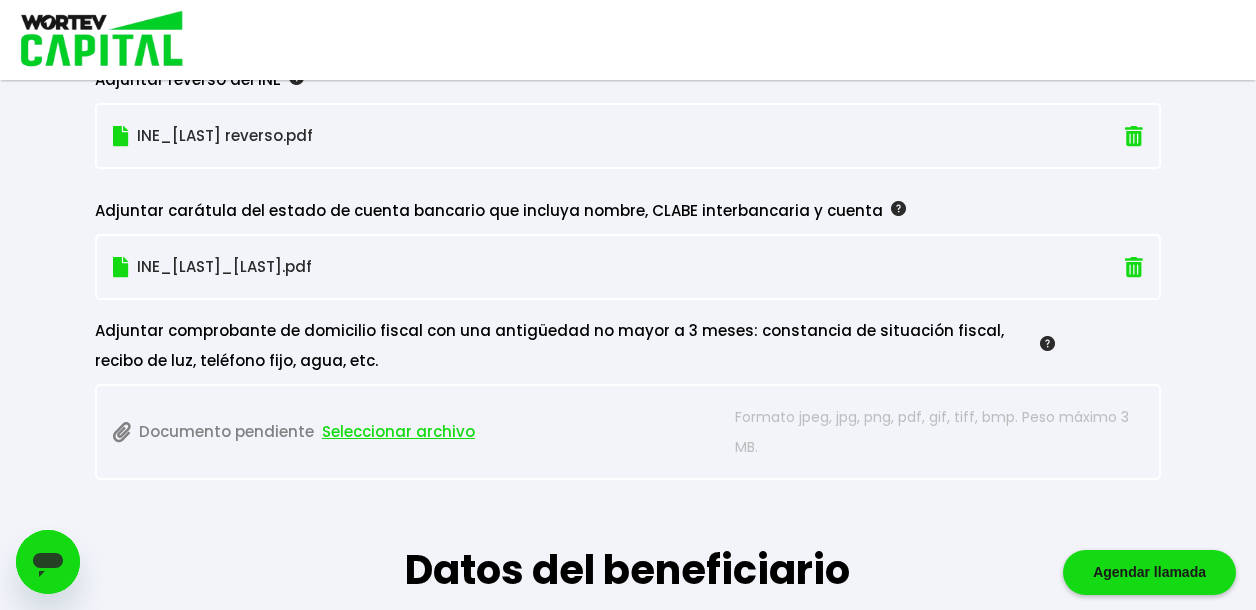 click on "Seleccionar archivo" at bounding box center [398, 432] 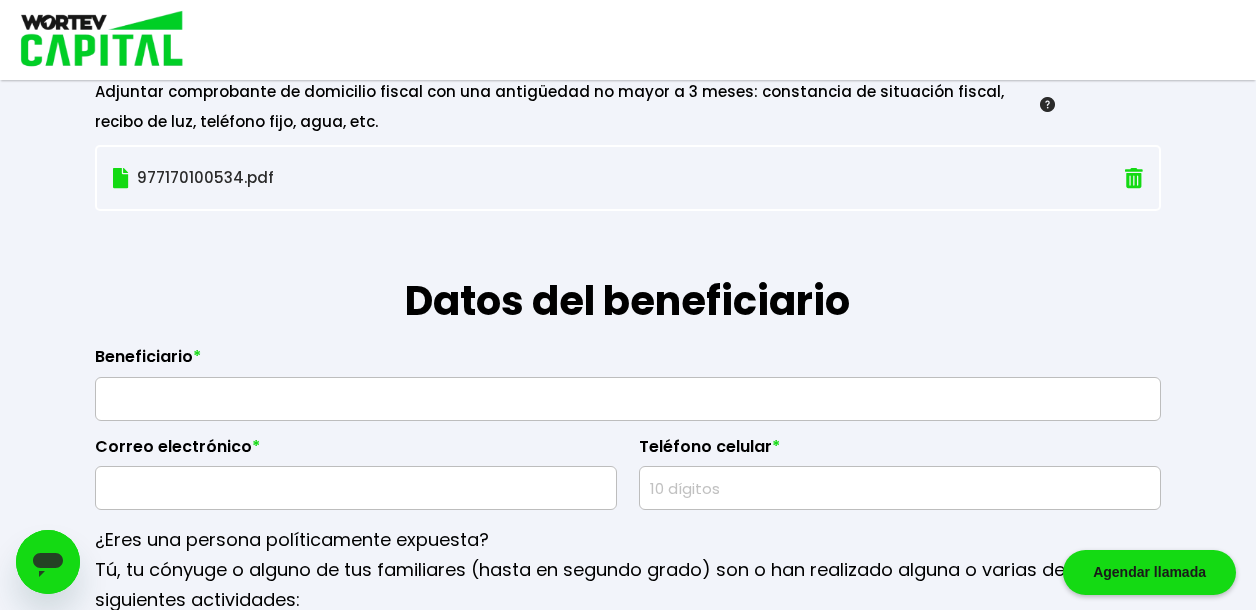 scroll, scrollTop: 2166, scrollLeft: 0, axis: vertical 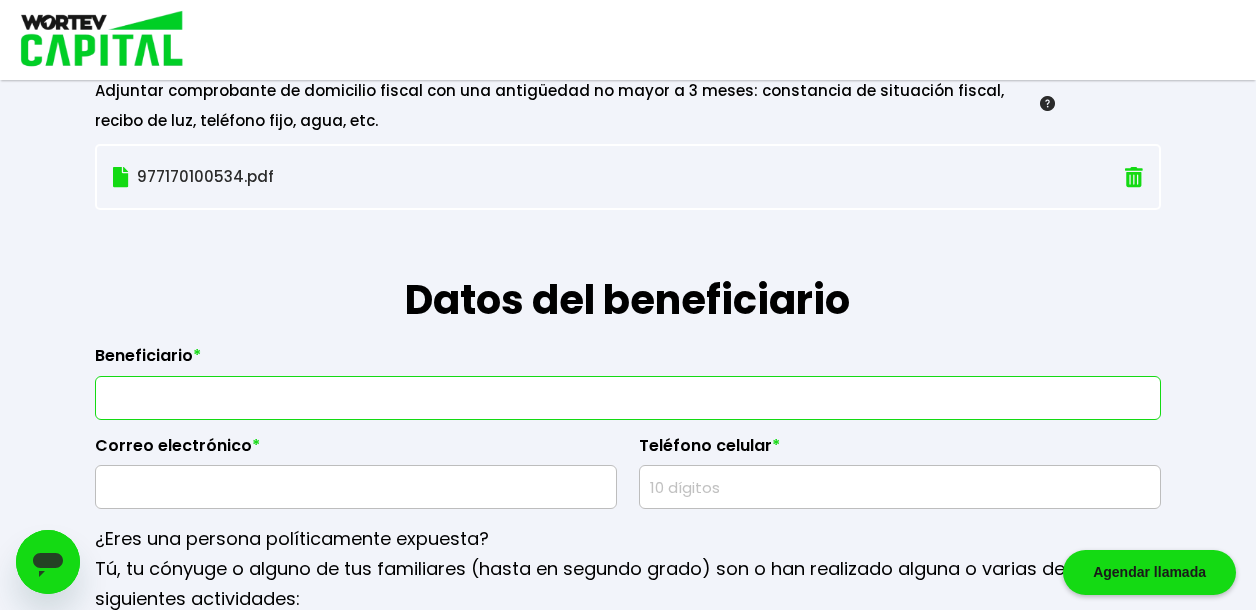 click at bounding box center [628, 398] 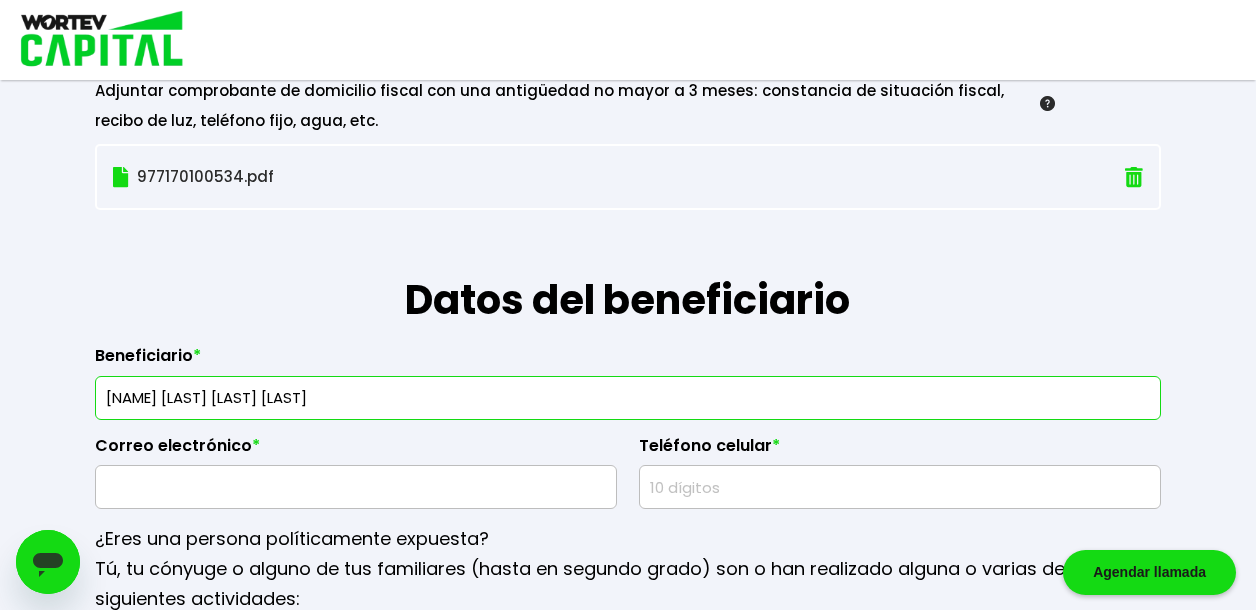 type on "[NAME] [LAST] [LAST] [LAST]" 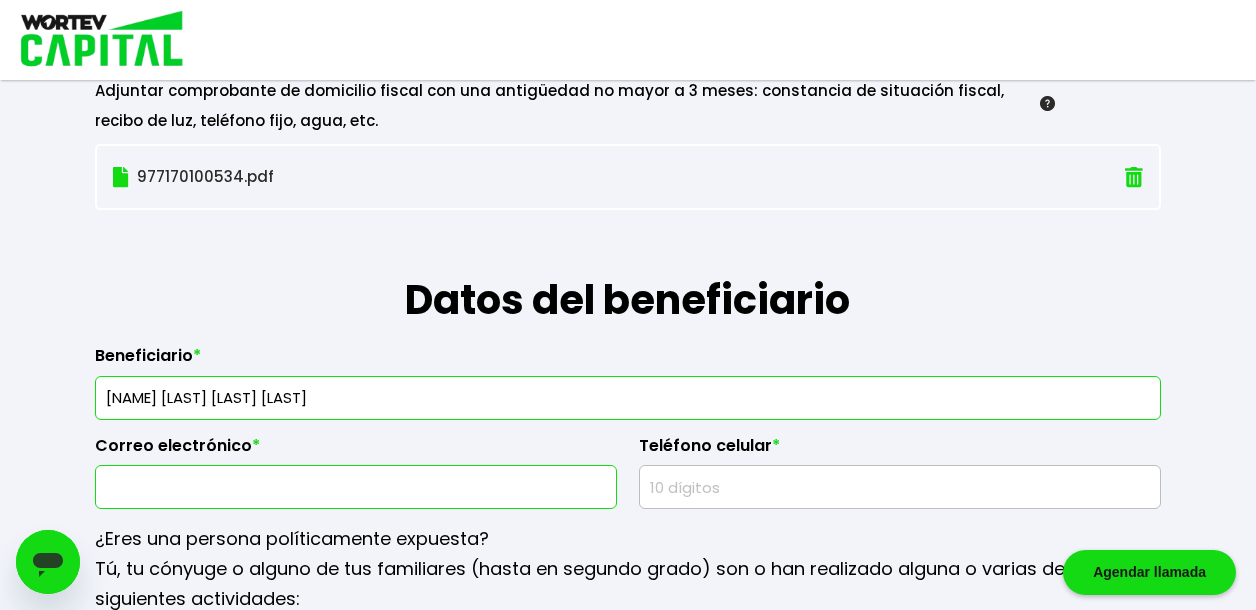 click at bounding box center [356, 487] 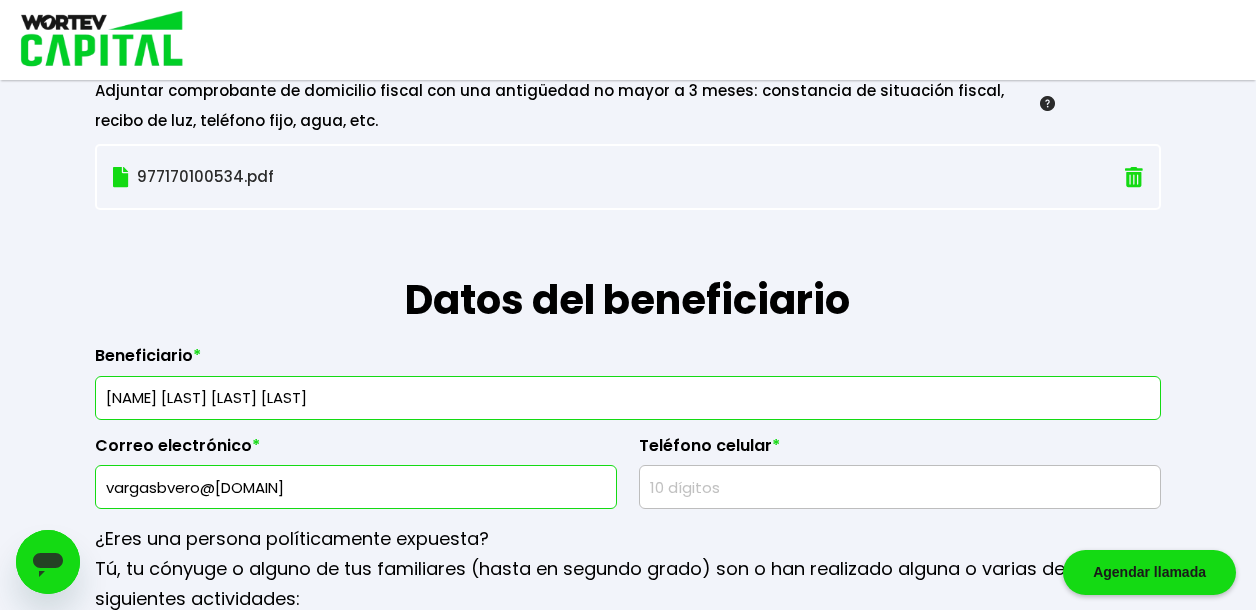 type on "vargasbvero@[DOMAIN]" 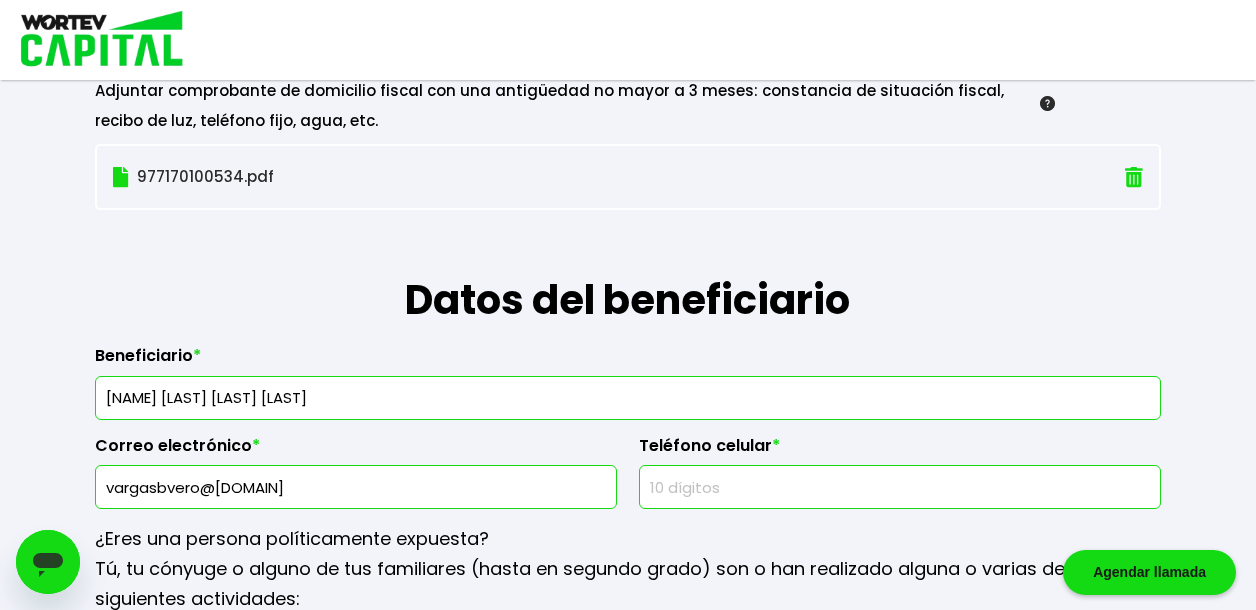 click at bounding box center [900, 487] 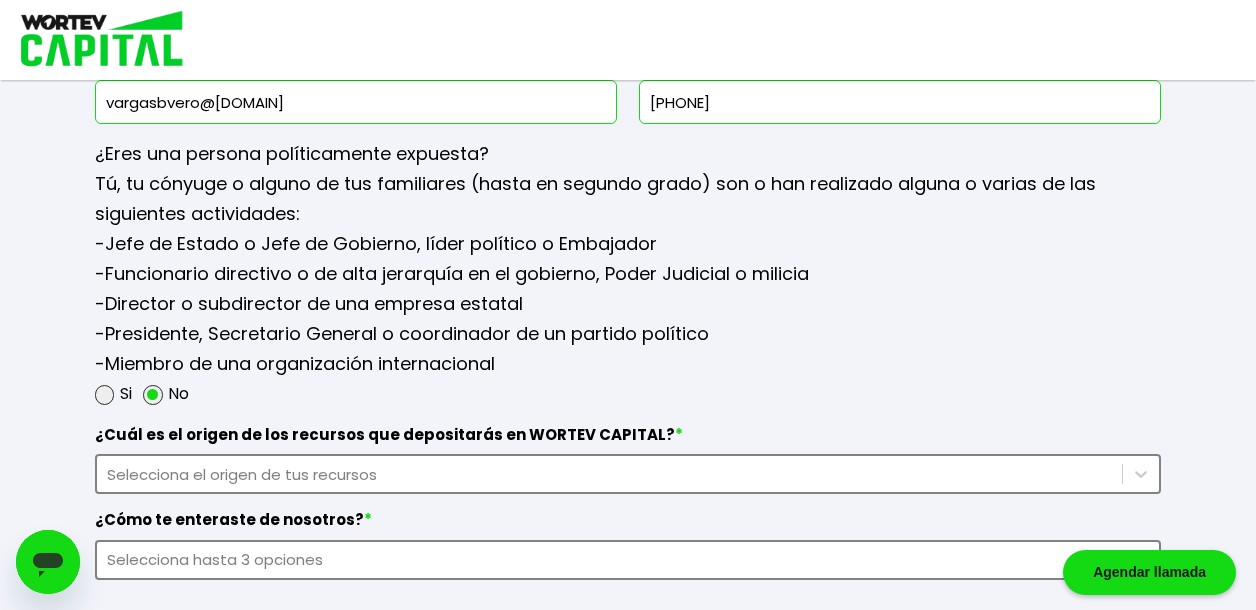 scroll, scrollTop: 2552, scrollLeft: 0, axis: vertical 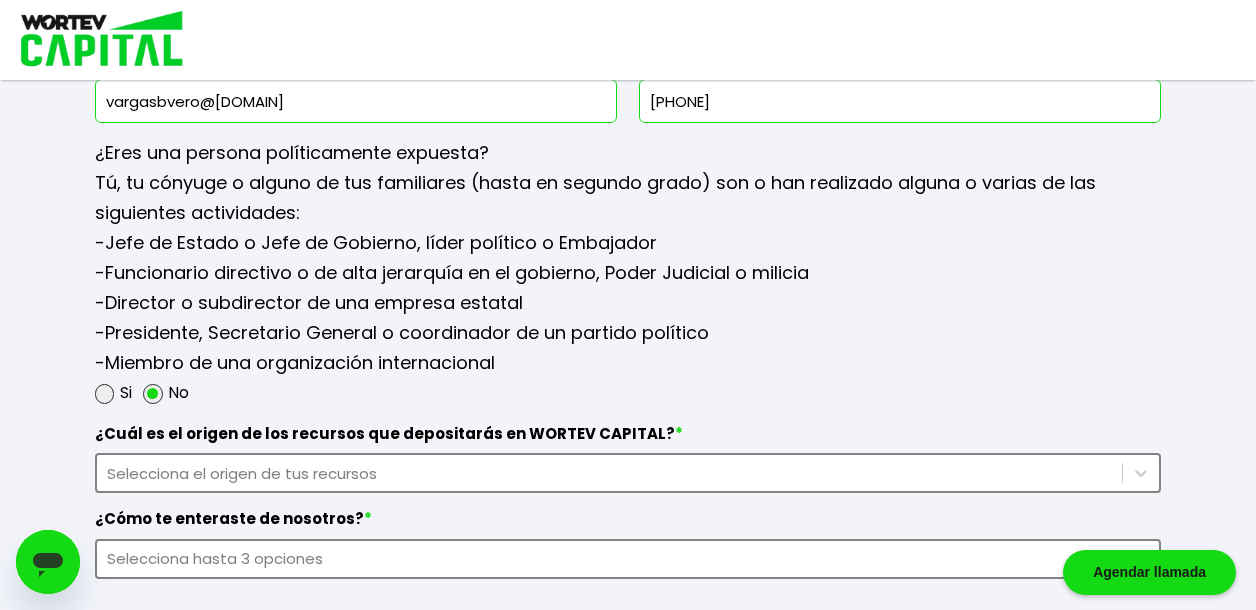 type on "[PHONE]" 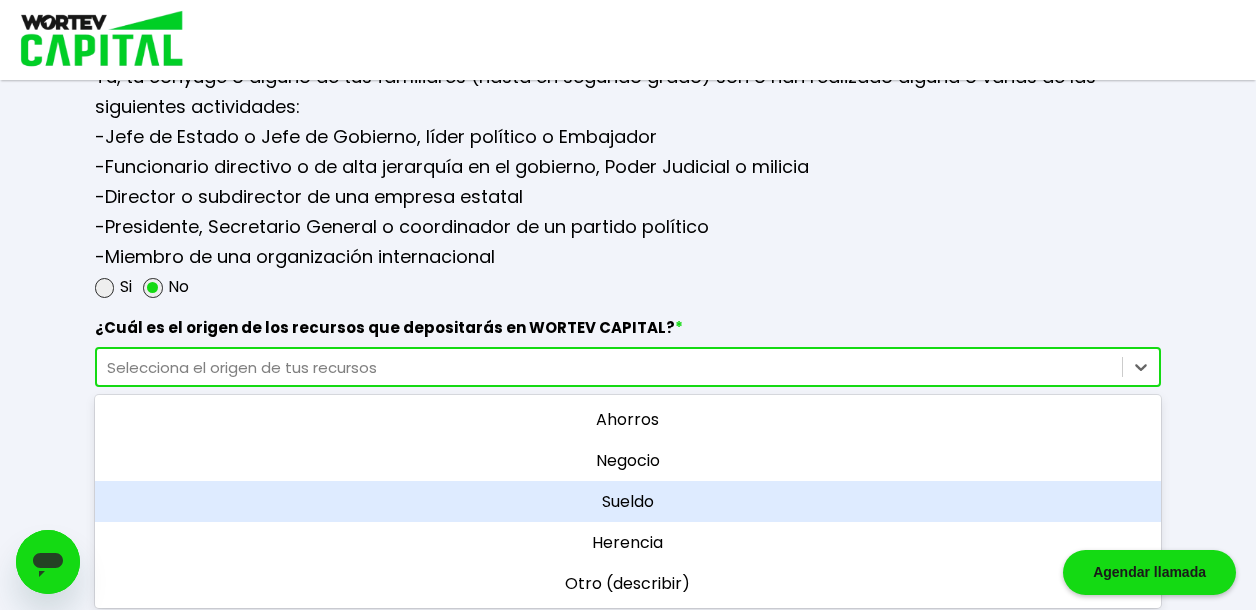 click on "option Sueldo focused, 3 of 5. 5 results available. Use Up and Down to choose options, press Enter to select the currently focused option, press Escape to exit the menu, press Tab to select the option and exit the menu. Selecciona el origen de tus recursos Ahorros Negocio Sueldo Herencia Otro (describir)" at bounding box center [628, 367] 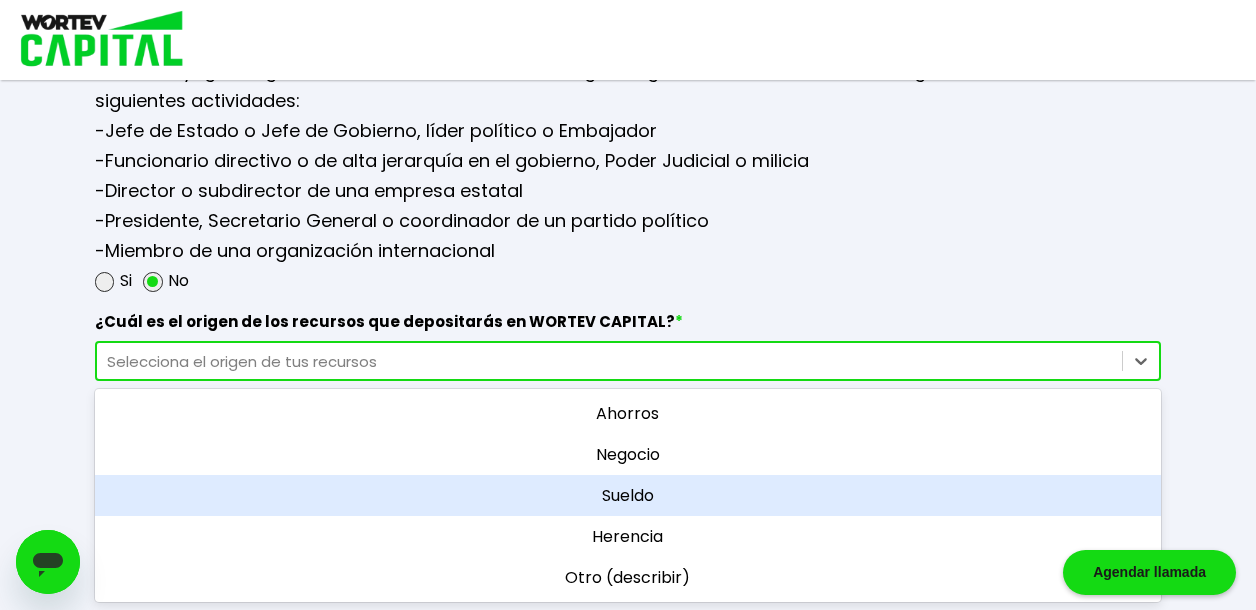 click on "Sueldo" at bounding box center (628, 495) 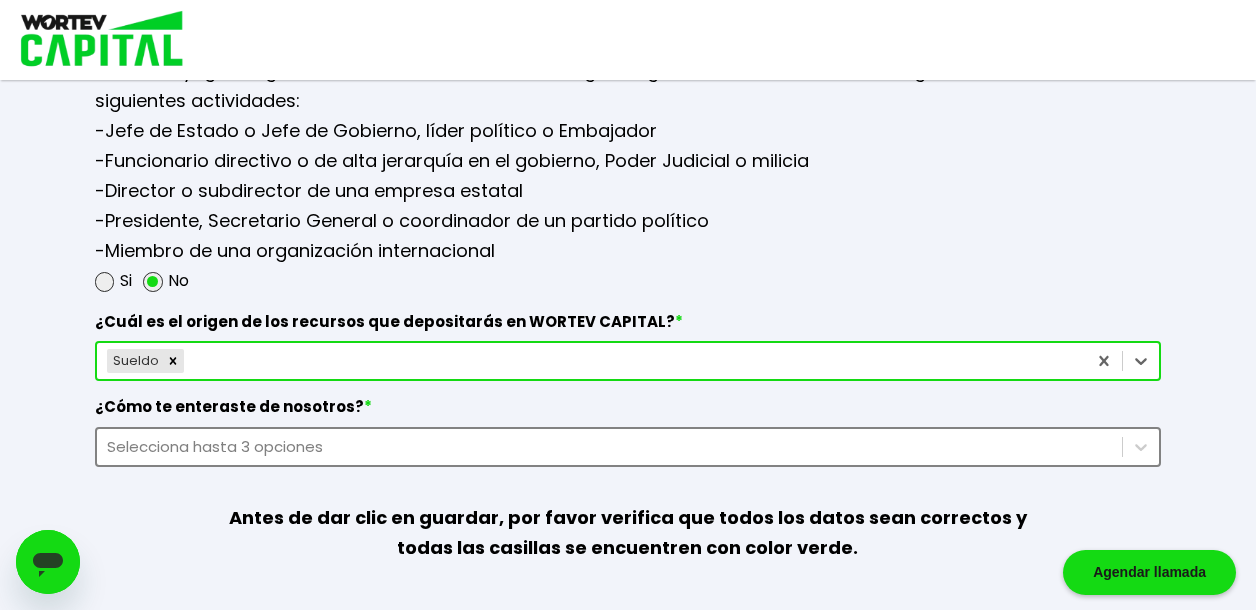 scroll, scrollTop: 2768, scrollLeft: 0, axis: vertical 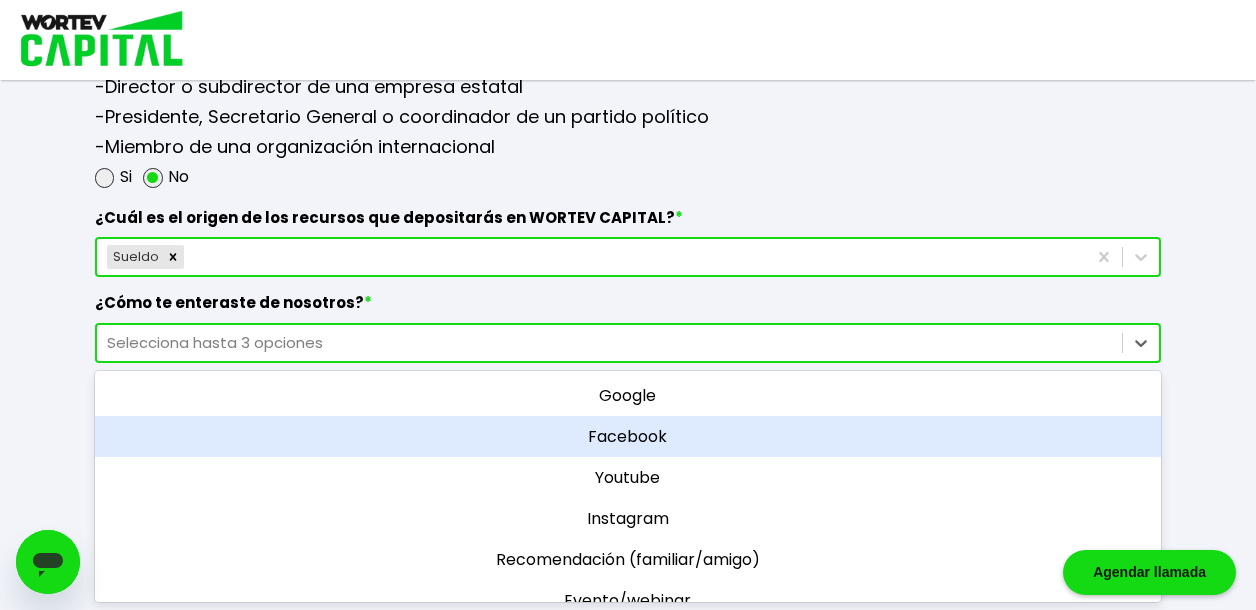 click on "option Google, selected. option Facebook focused, 2 of 11. 11 results available. Use Up and Down to choose options, press Enter to select the currently focused option, press Escape to exit the menu, press Tab to select the option and exit the menu. Selecciona hasta 3 opciones Google Facebook Youtube Instagram Recomendación (familiar/amigo) Evento/webinar Prensa/radio/televisión LinkedIn Pinterest Podcast Otro (describir)" at bounding box center [628, 343] 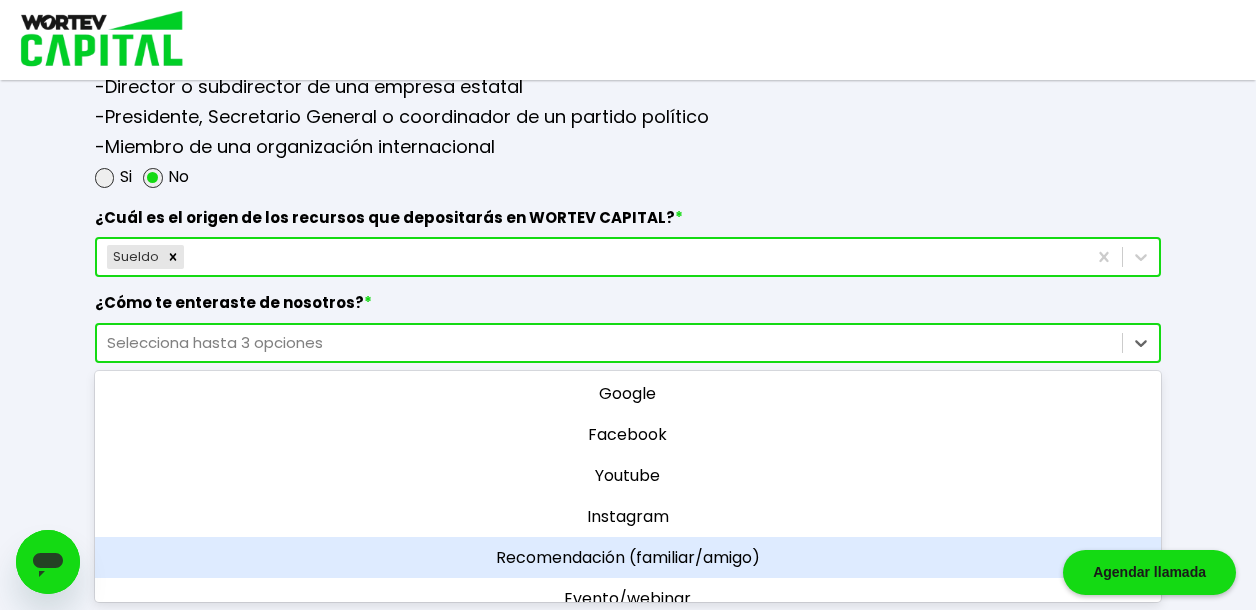 scroll, scrollTop: 0, scrollLeft: 0, axis: both 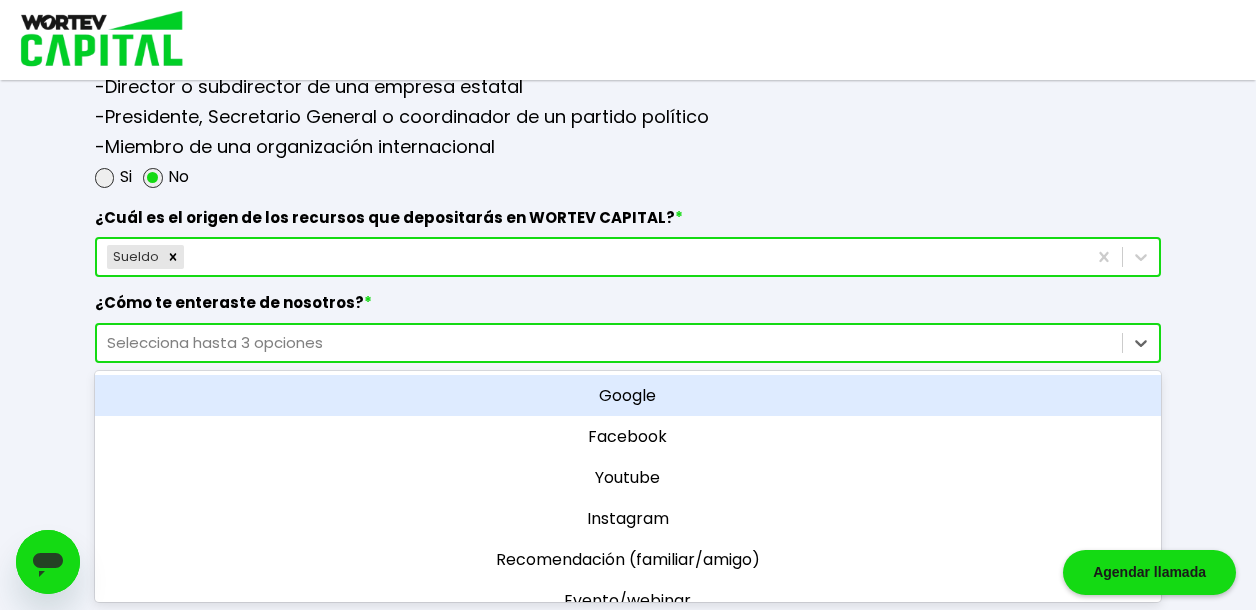 click on "Google" at bounding box center (628, 395) 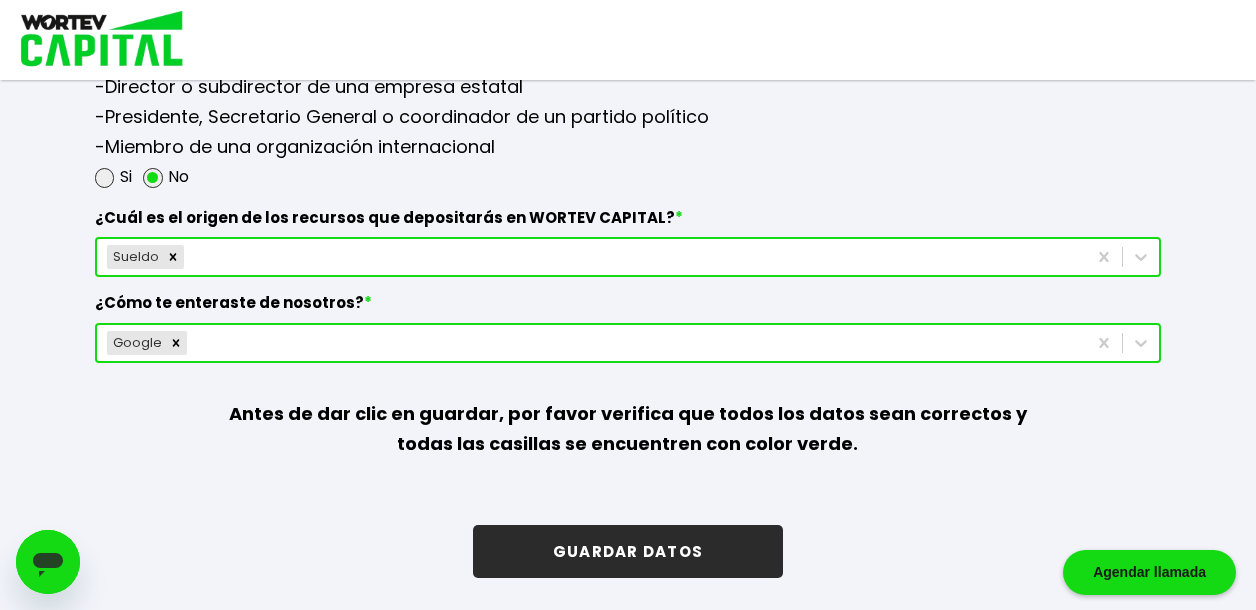 click on "GUARDAR DATOS" at bounding box center [628, 551] 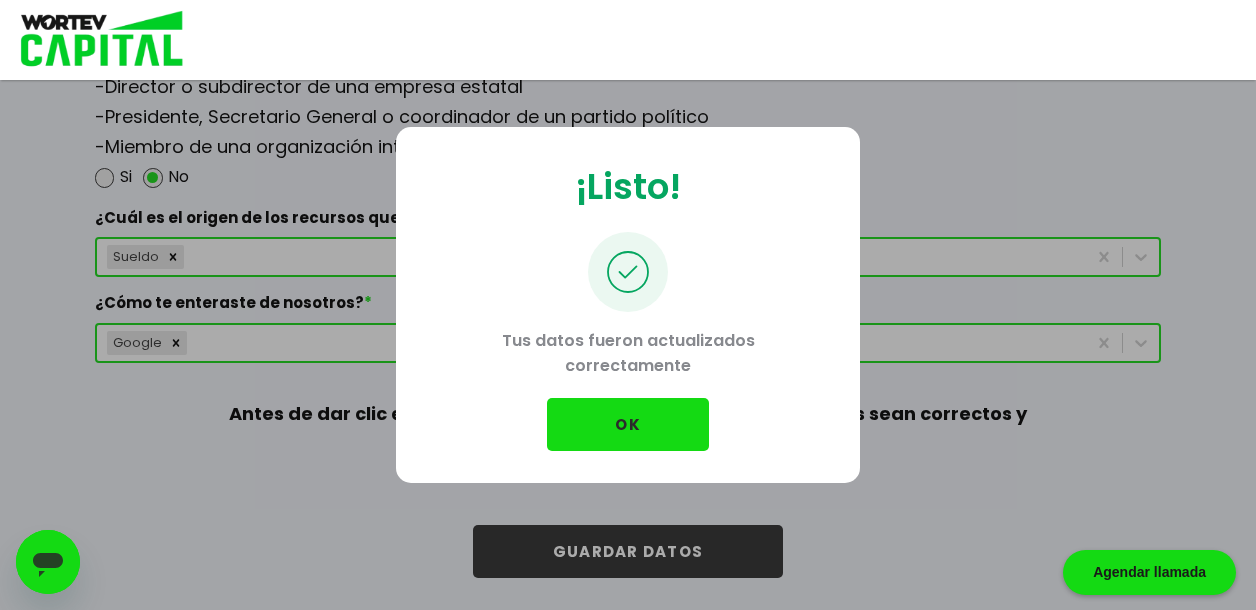 click on "OK" at bounding box center [628, 424] 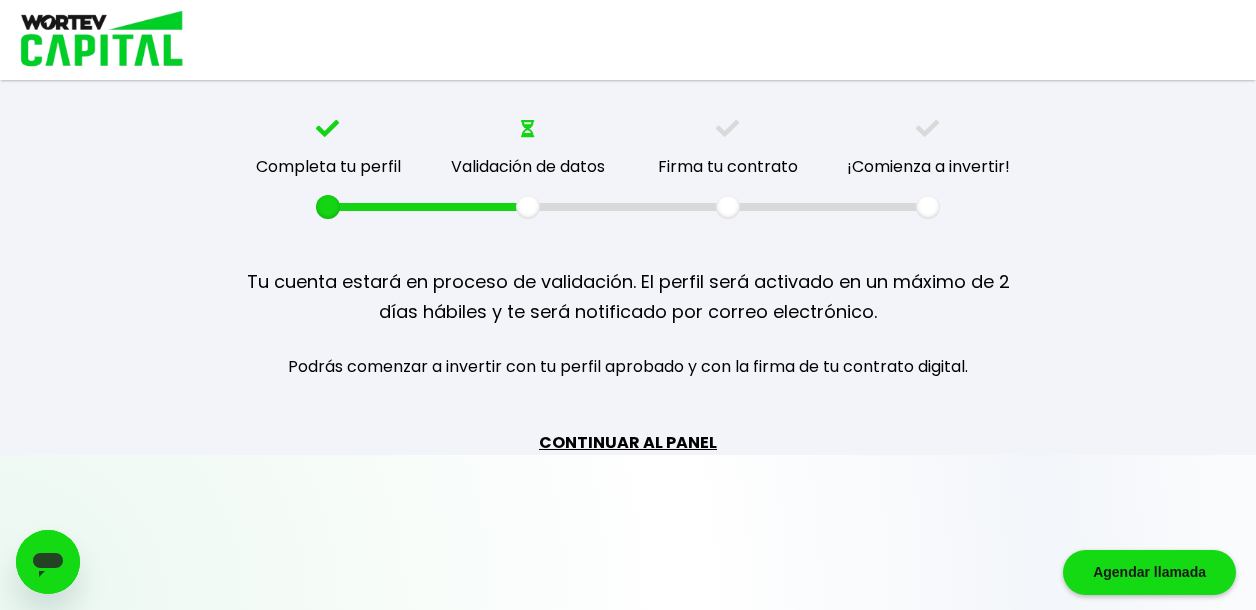 scroll, scrollTop: 0, scrollLeft: 0, axis: both 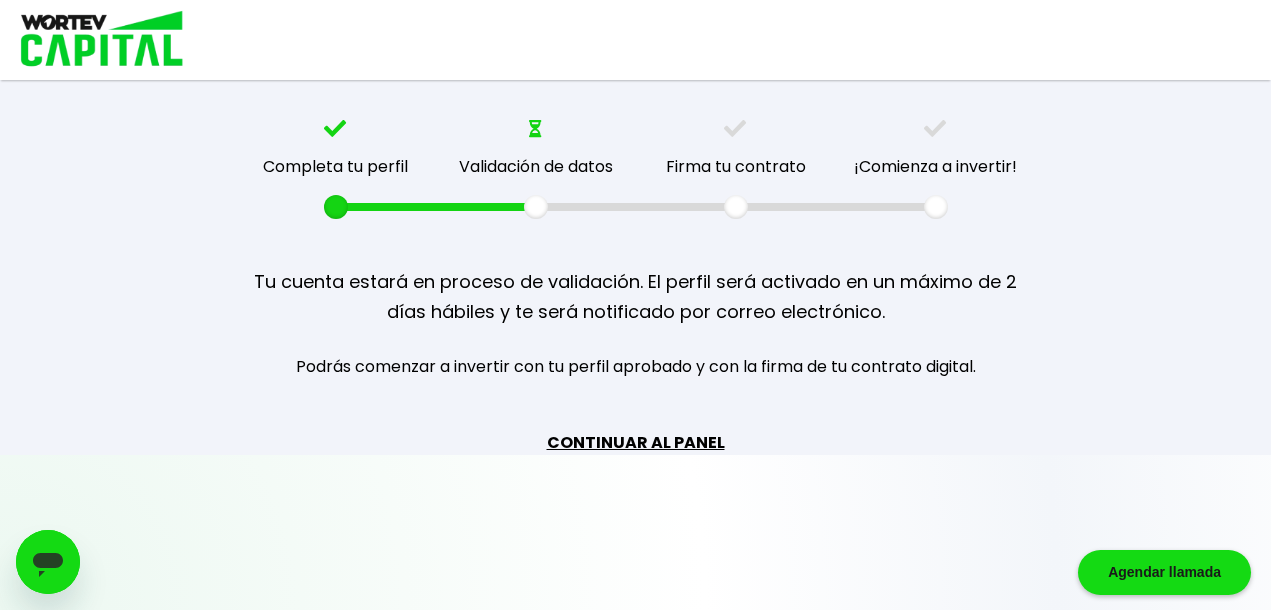 click on "CONTINUAR AL PANEL" at bounding box center (636, 442) 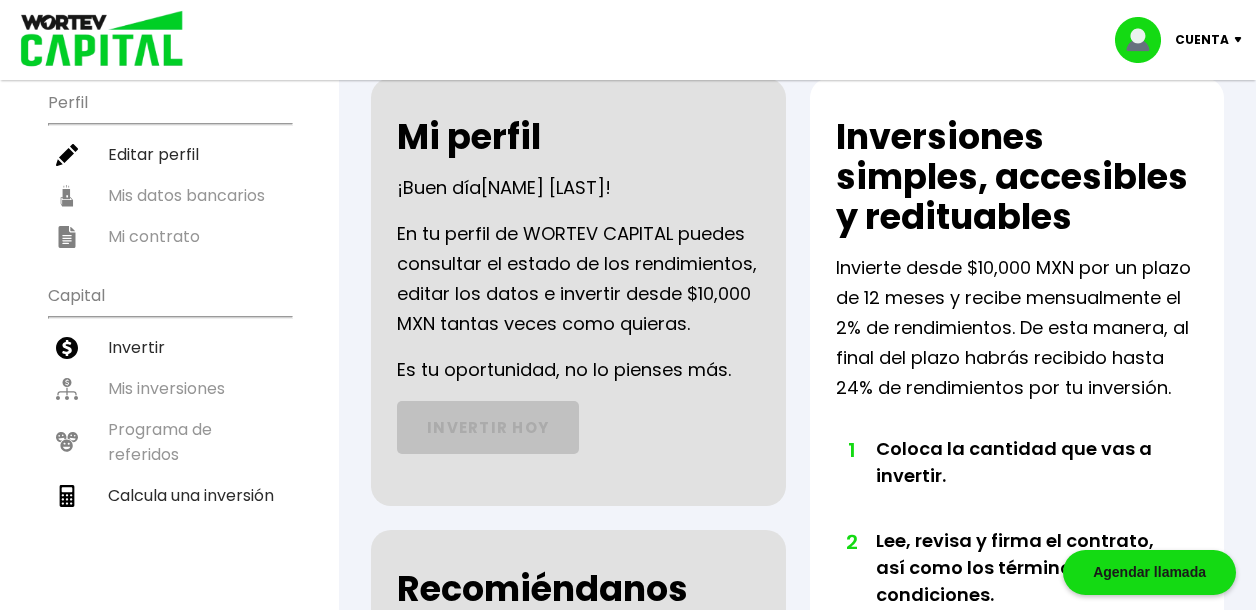 scroll, scrollTop: 0, scrollLeft: 0, axis: both 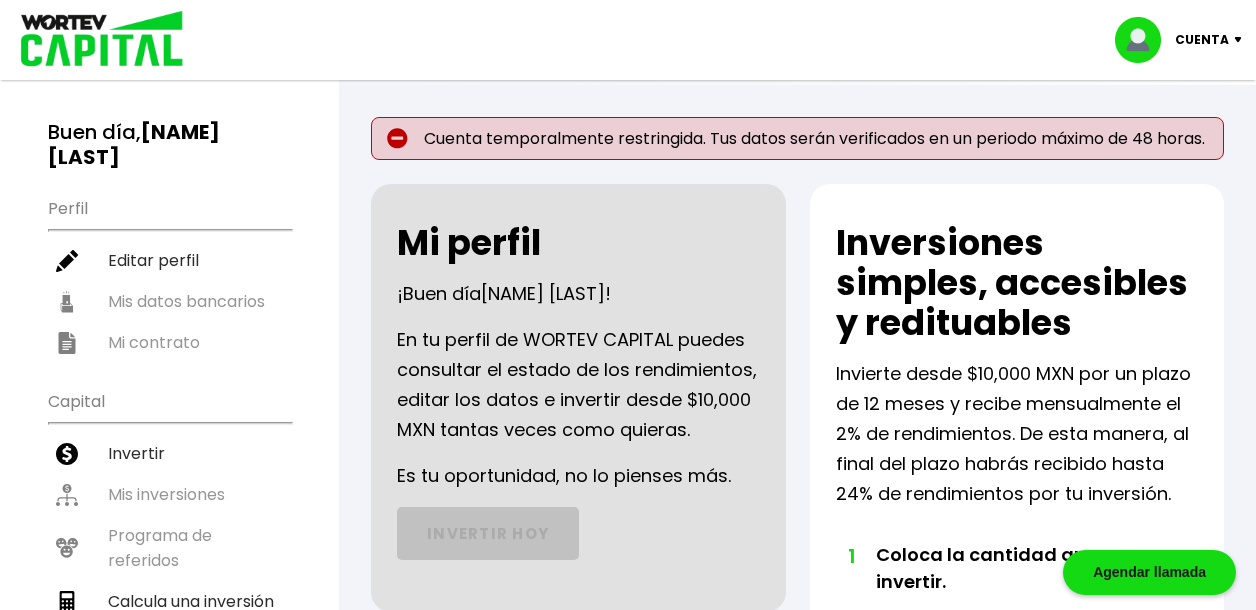 click at bounding box center (1242, 40) 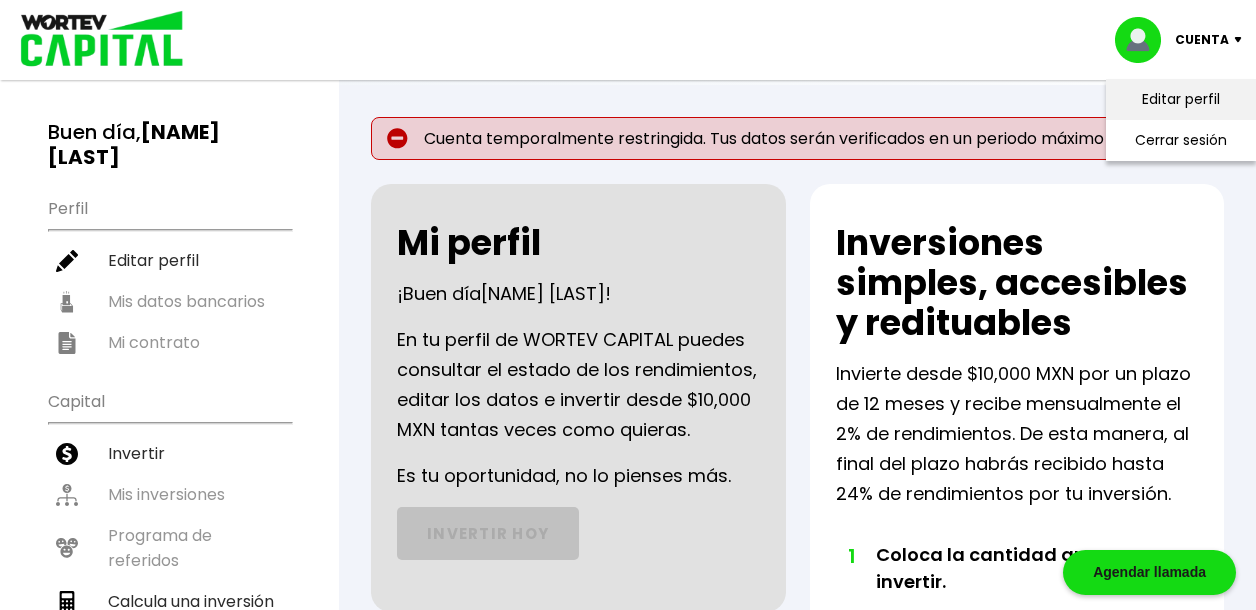 click on "Editar perfil" at bounding box center [1181, 99] 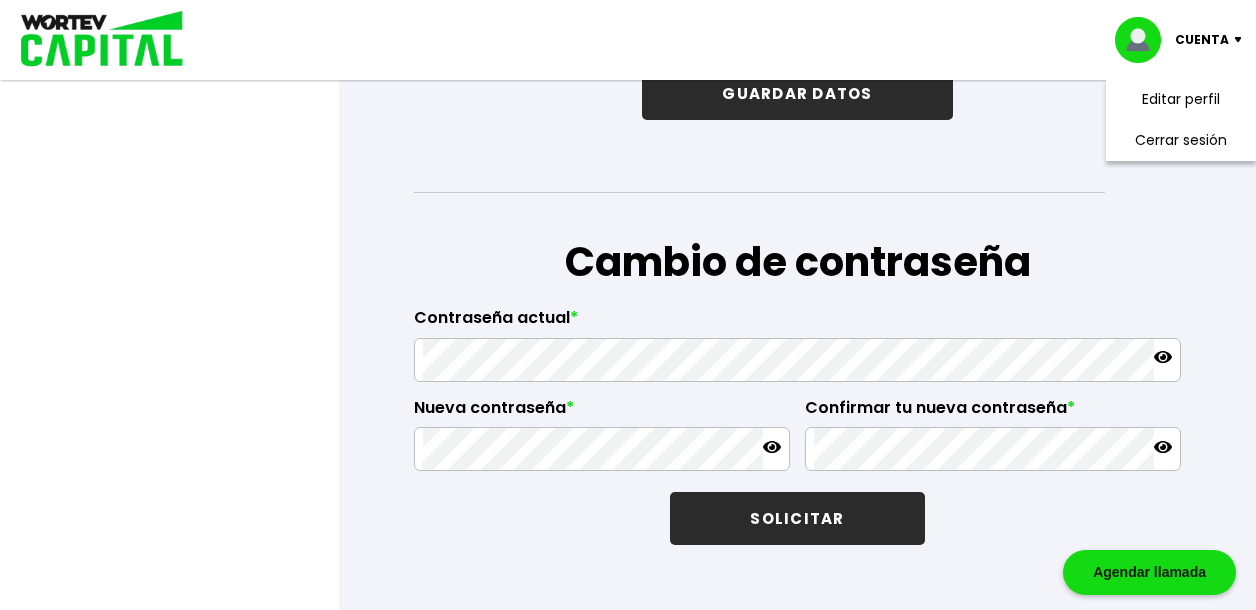 scroll, scrollTop: 3259, scrollLeft: 0, axis: vertical 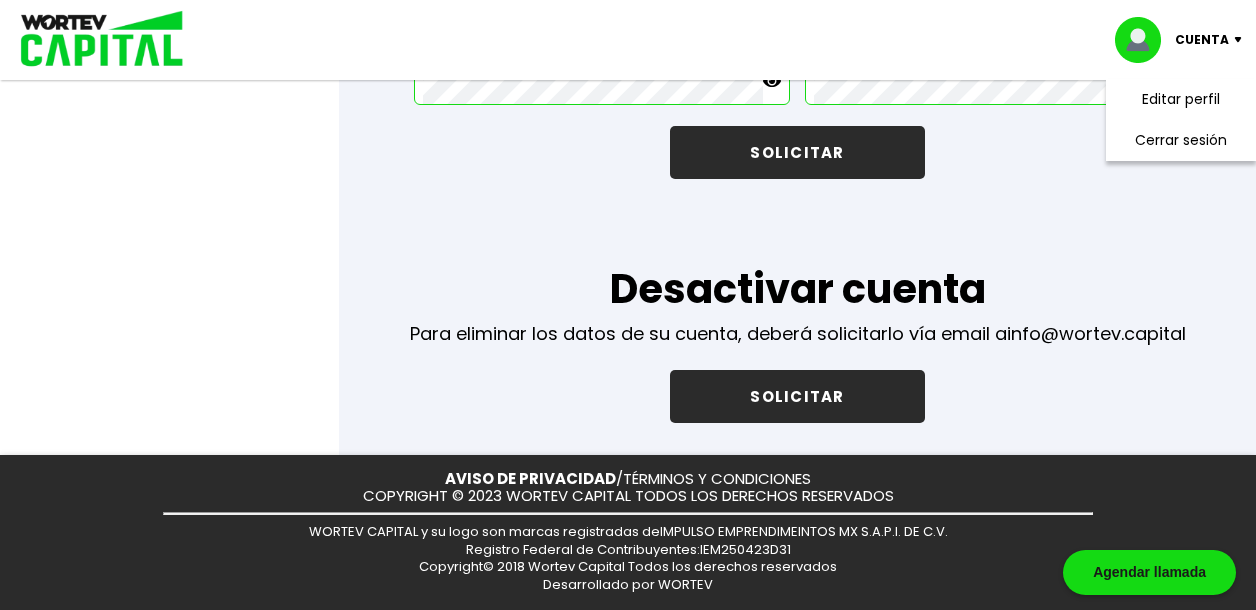 click on "SOLICITAR" at bounding box center (797, 152) 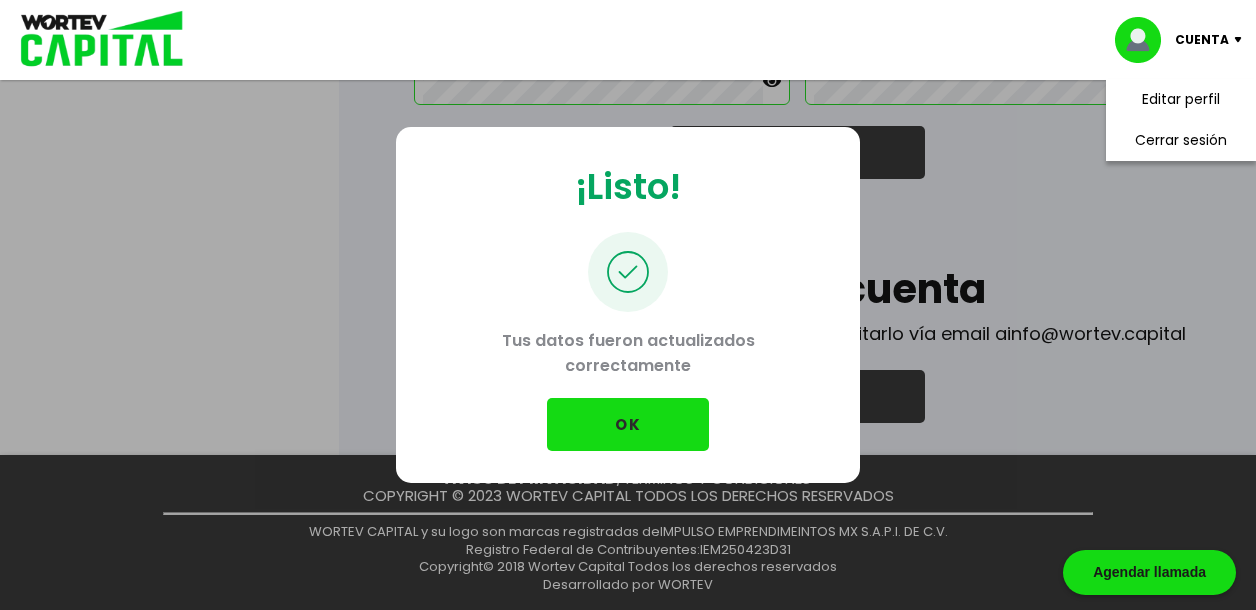 click on "OK" at bounding box center (628, 424) 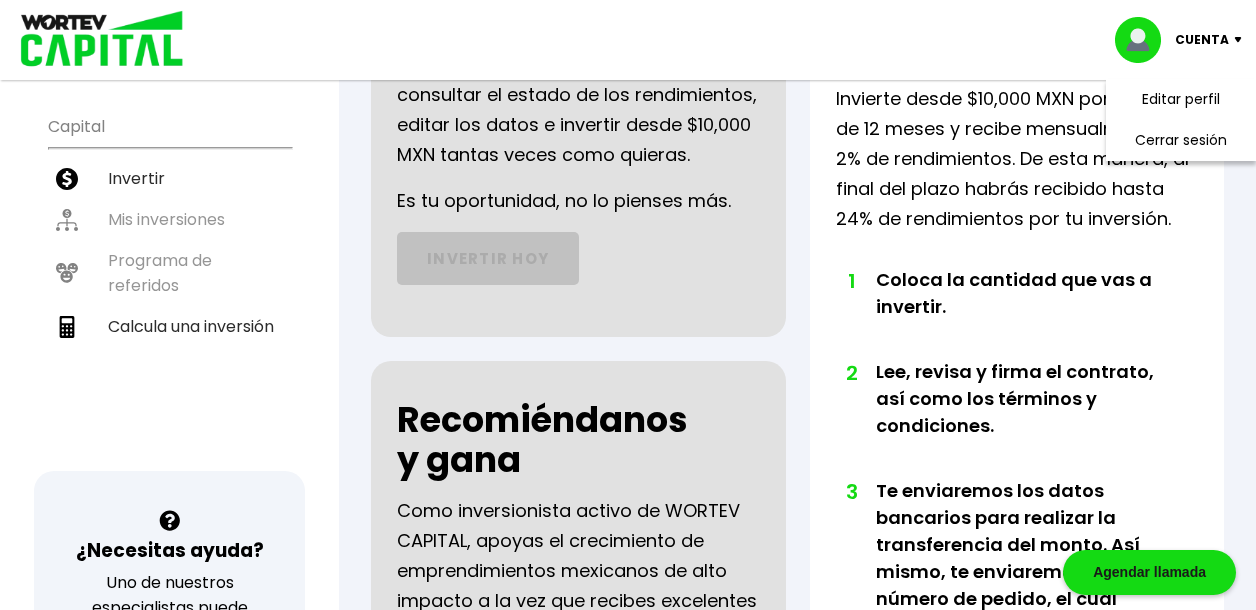scroll, scrollTop: 0, scrollLeft: 0, axis: both 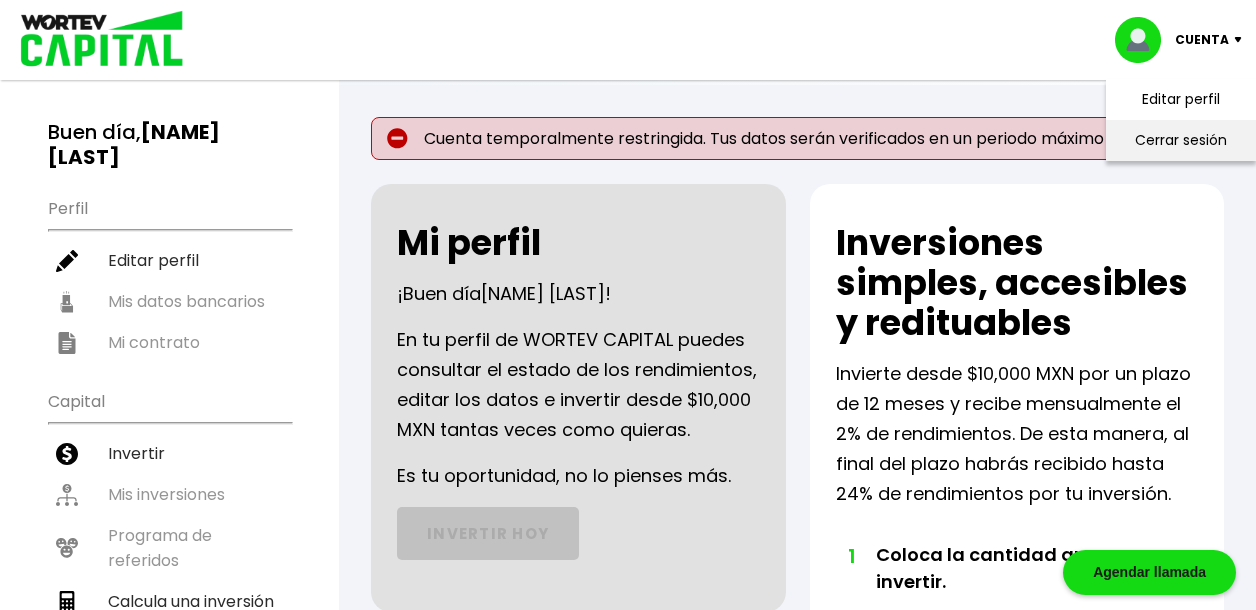 click on "Cerrar sesión" at bounding box center (1181, 140) 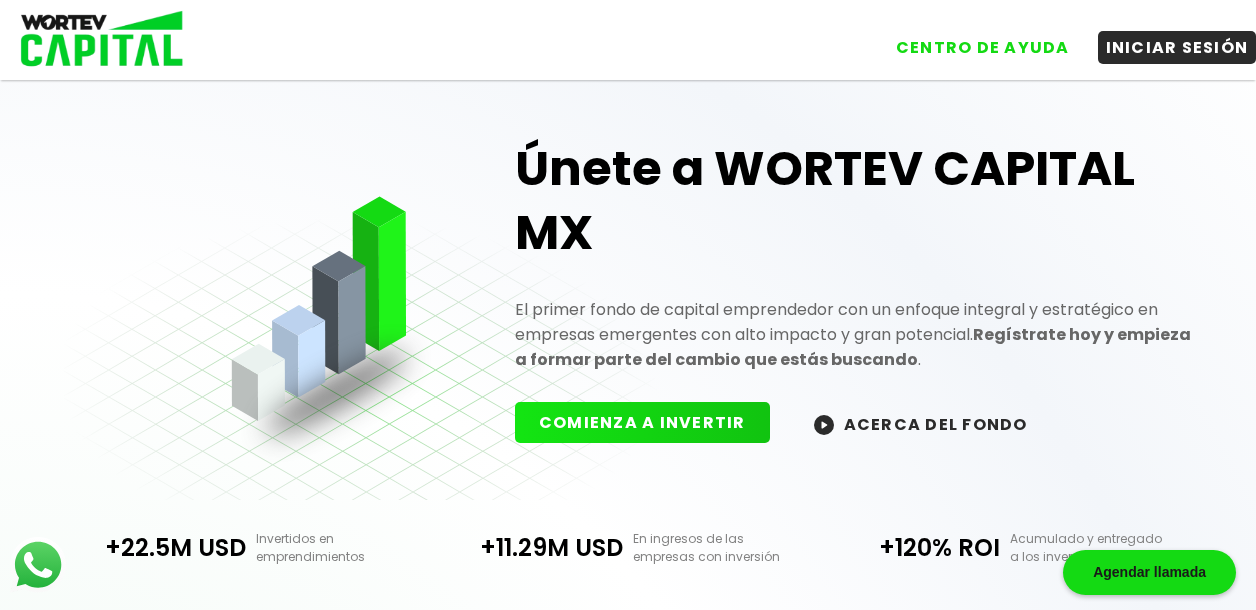 click on "Únete a WORTEV CAPITAL MX El primer fondo de capital emprendedor con un enfoque integral y estratégico en empresas emergentes con alto impacto y gran potencial.  Regístrate hoy y empieza a formar parte del cambio que estás buscando . INICIAR SESIÓN COMIENZA A INVERTIR ACERCA DEL FONDO" at bounding box center (628, 275) 